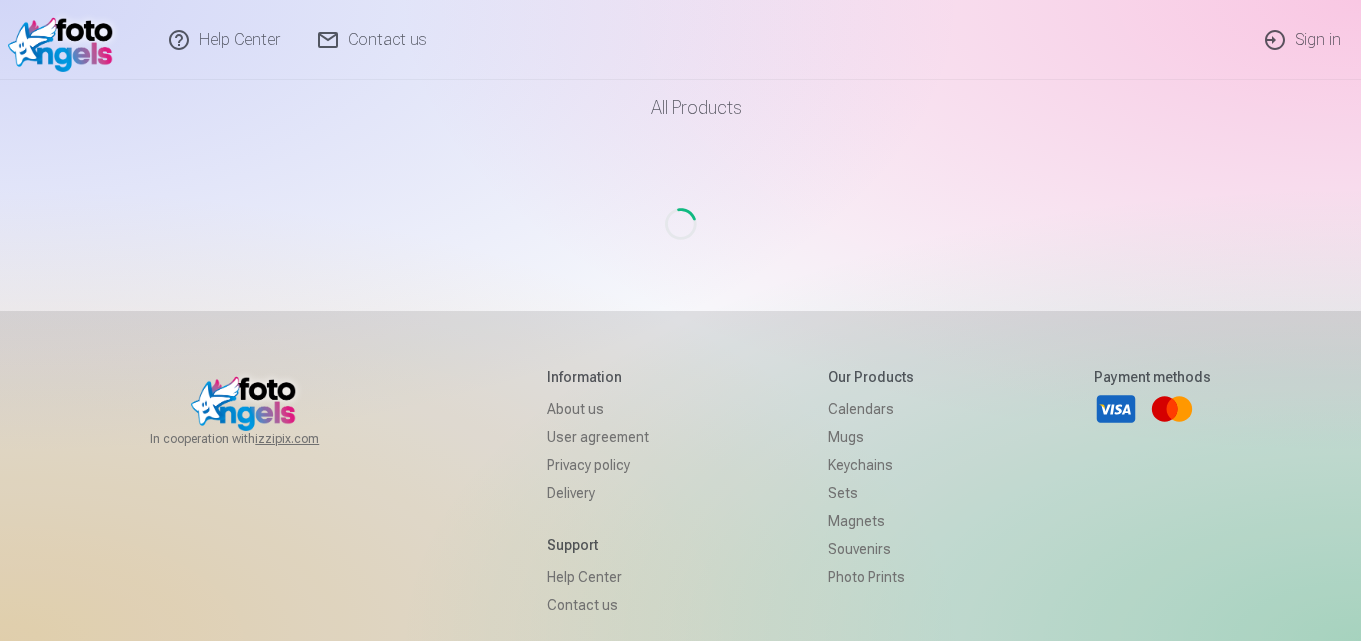 scroll, scrollTop: 0, scrollLeft: 0, axis: both 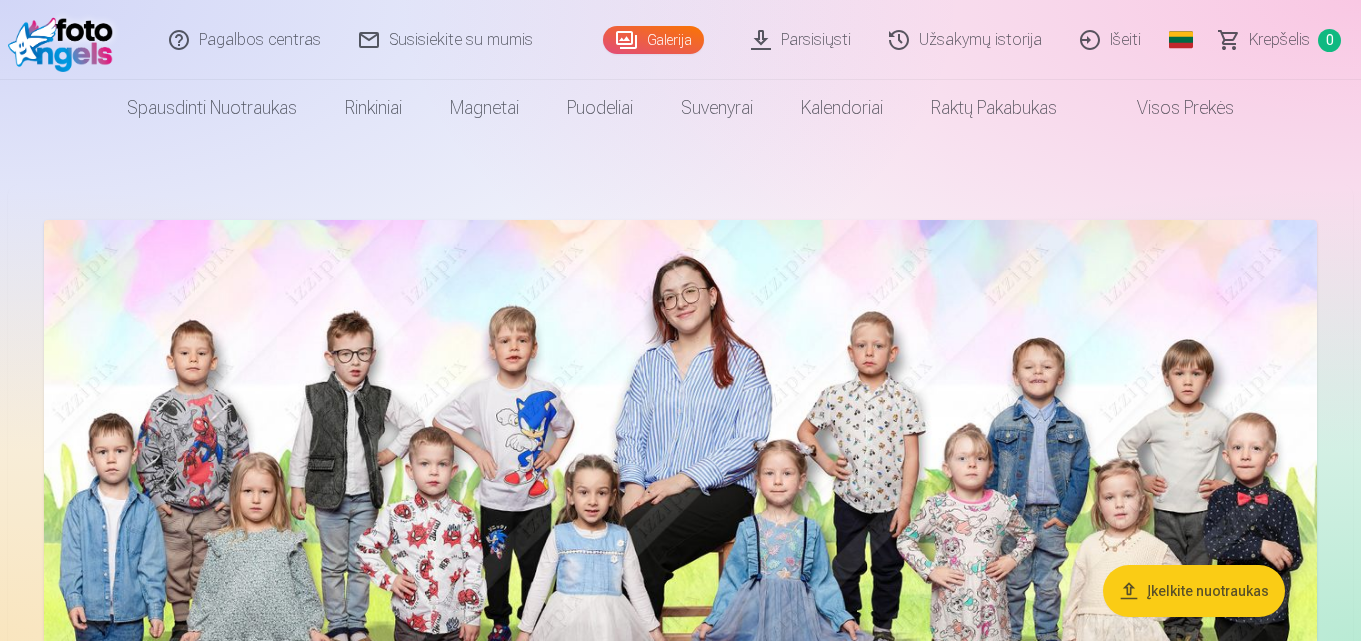 click on "Parsisiųsti" at bounding box center [802, 40] 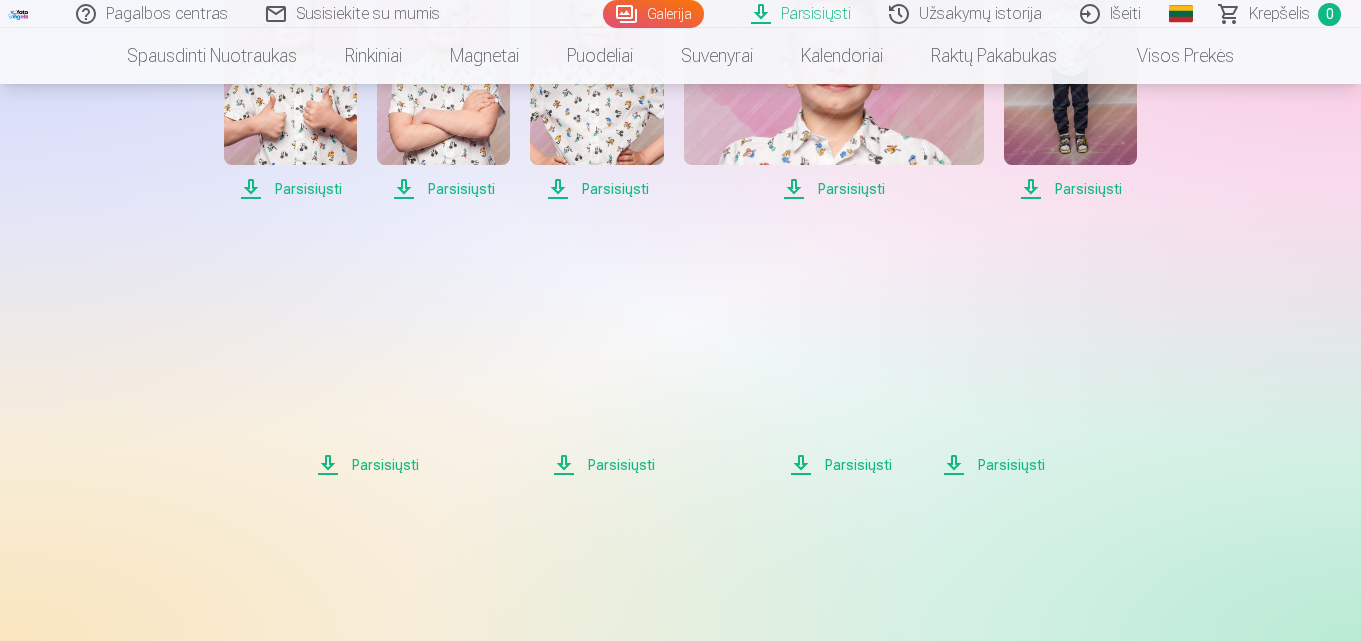 scroll, scrollTop: 873, scrollLeft: 0, axis: vertical 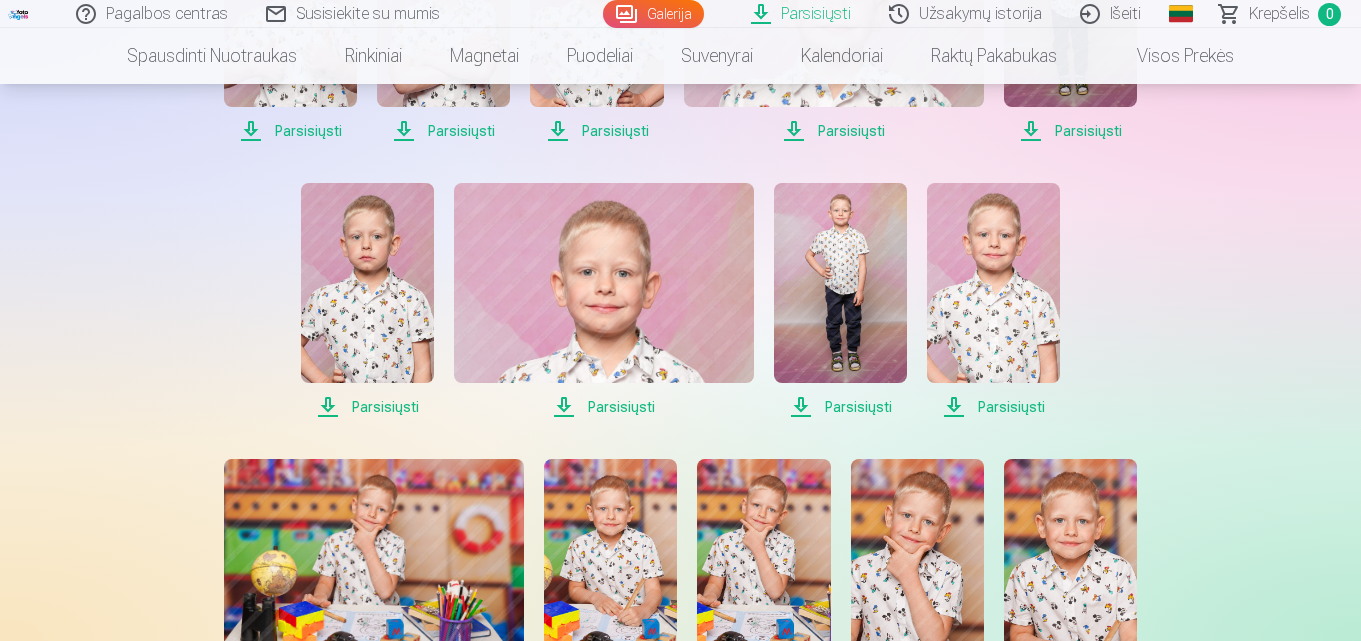 click on "Parsisiųsti" at bounding box center (290, 131) 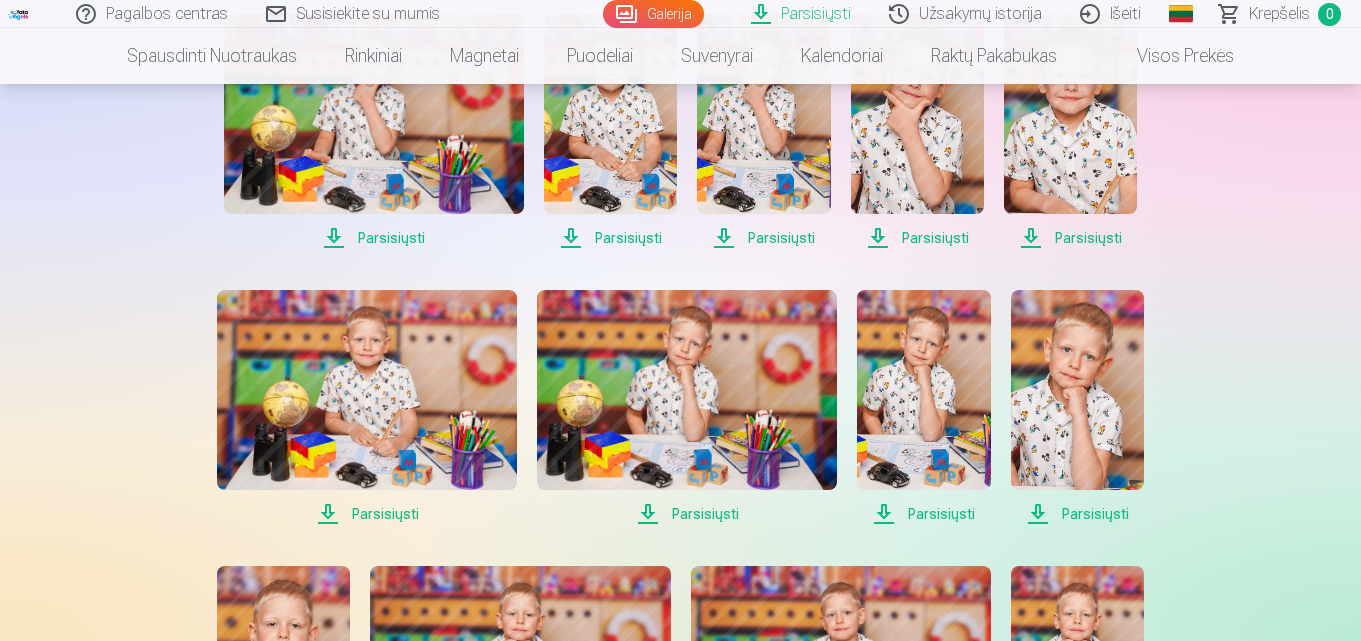 scroll, scrollTop: 1335, scrollLeft: 0, axis: vertical 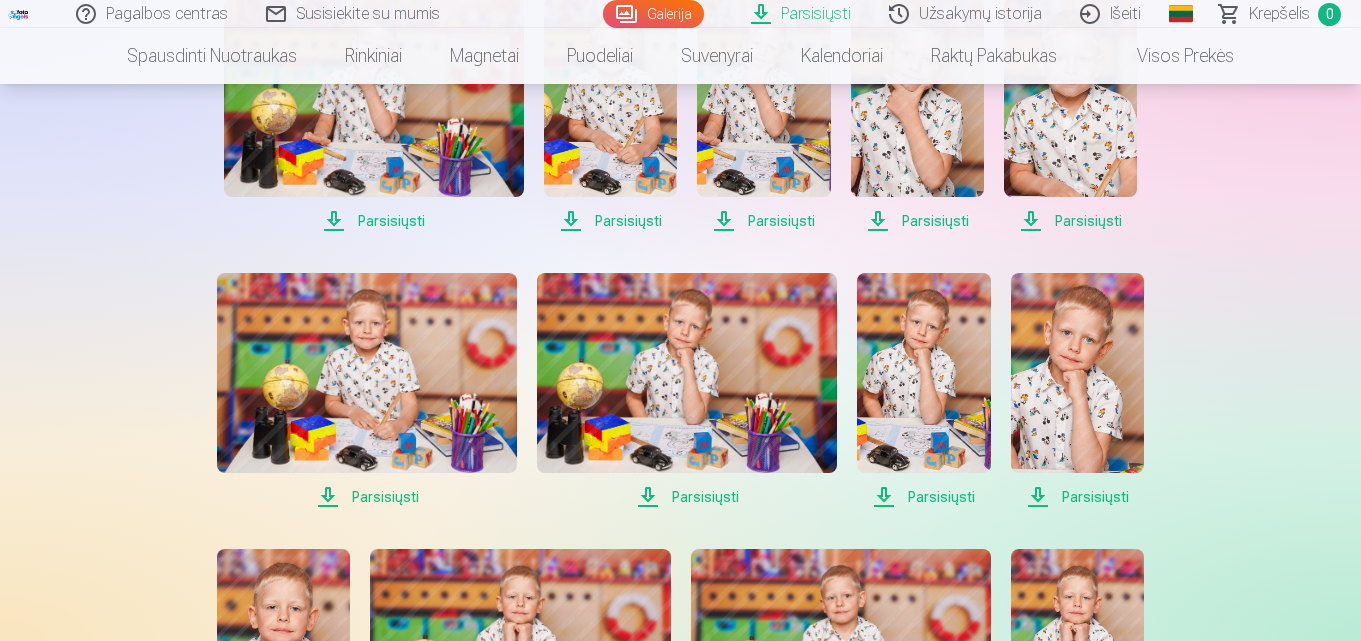 click on "Parsisiųsti" at bounding box center (374, 221) 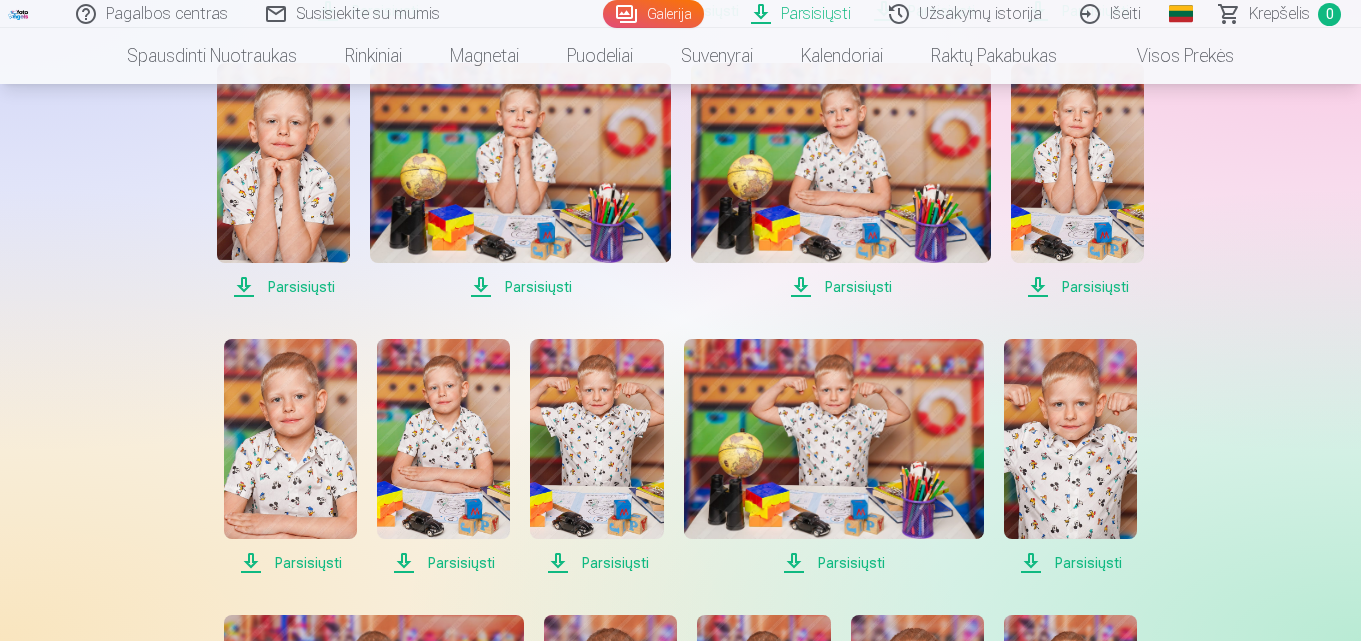 scroll, scrollTop: 1856, scrollLeft: 0, axis: vertical 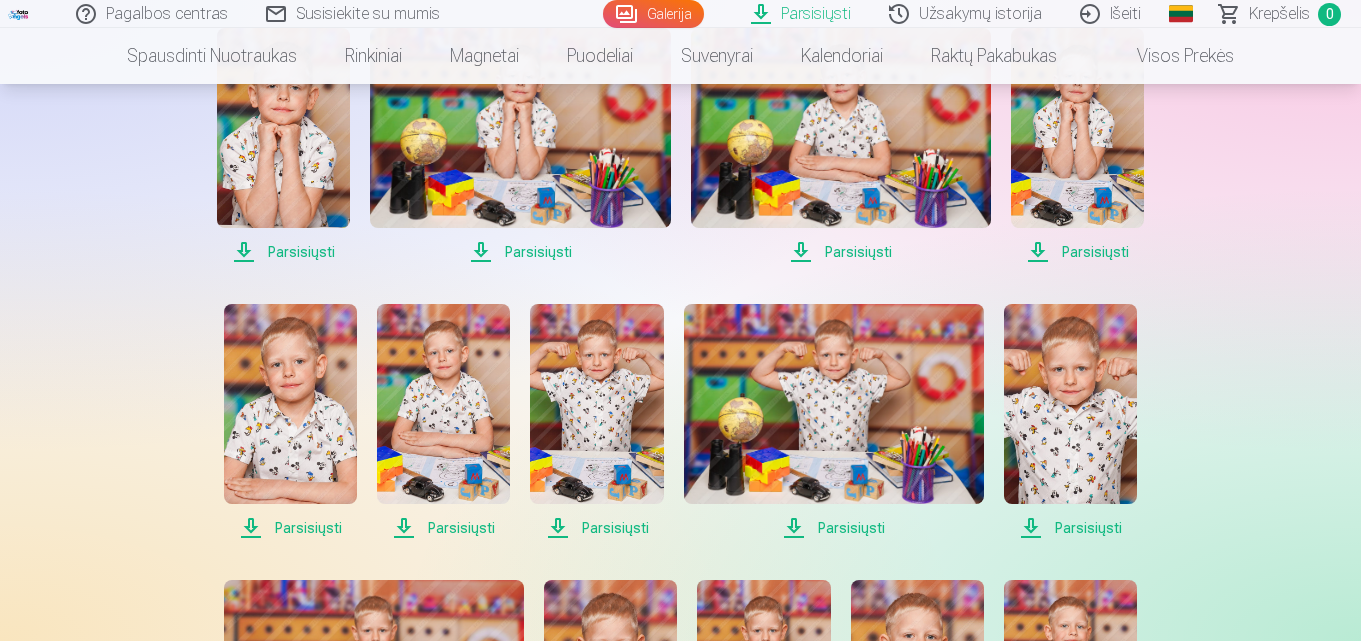 click on "Parsisiųsti" at bounding box center [283, 252] 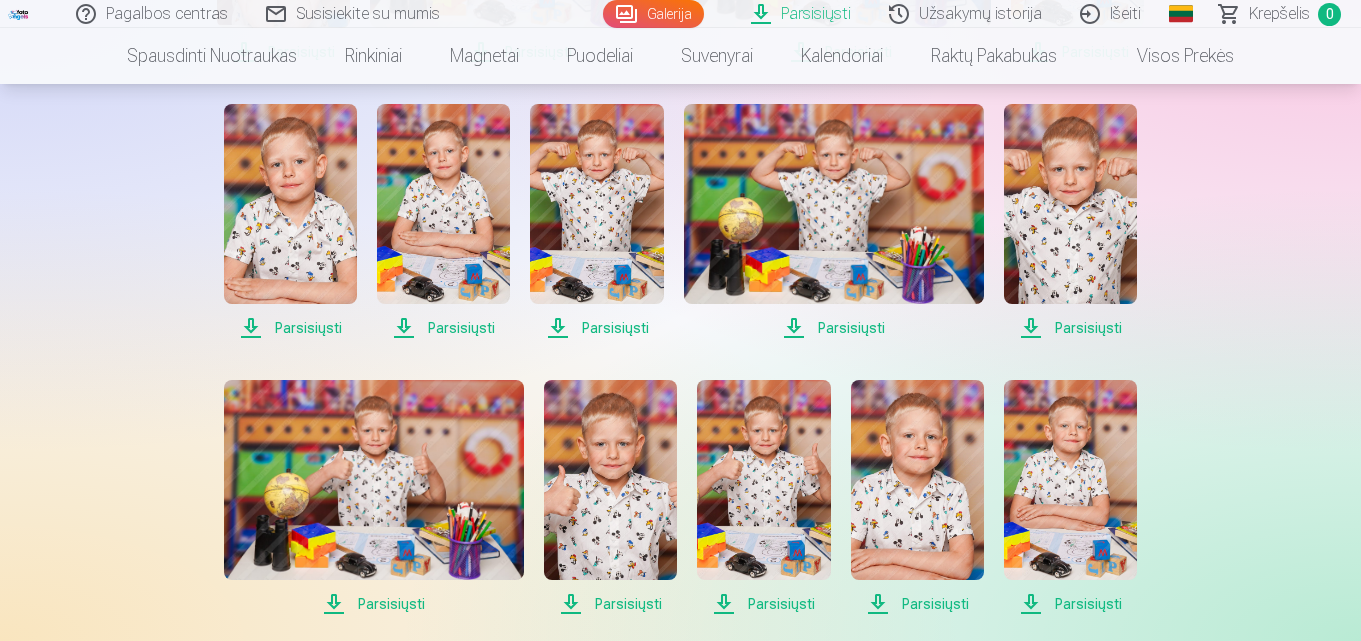 scroll, scrollTop: 2116, scrollLeft: 0, axis: vertical 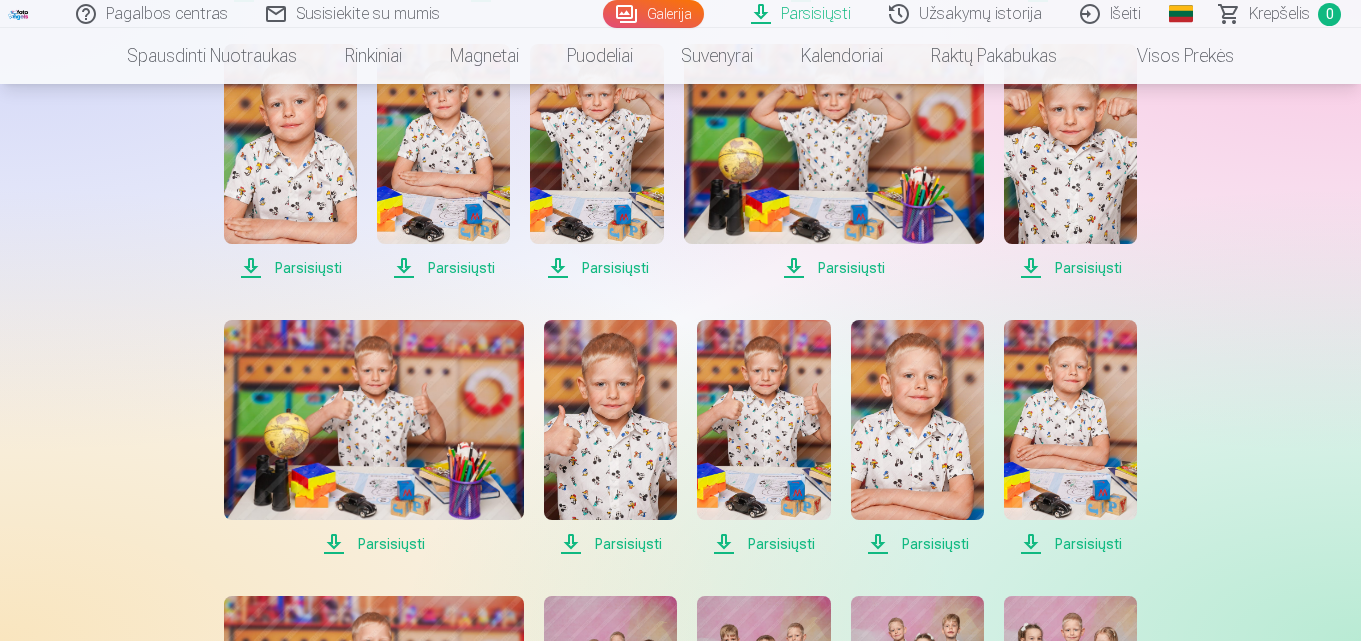 click on "Parsisiųsti" at bounding box center [374, 544] 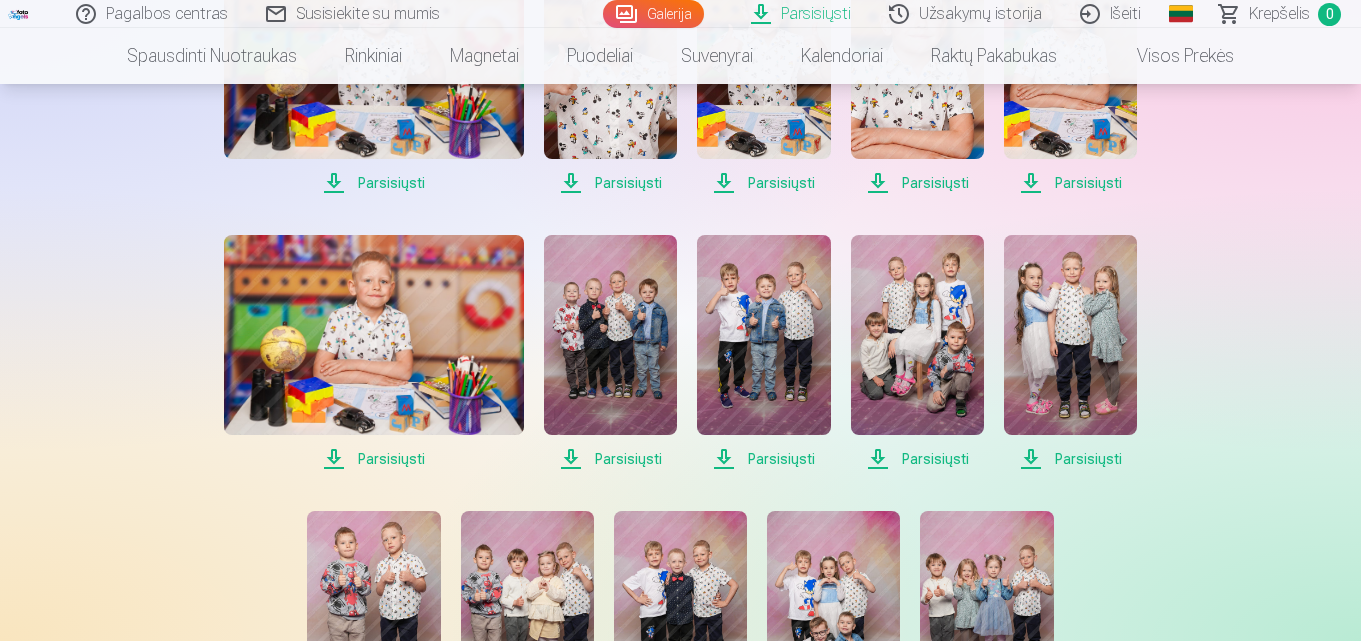 scroll, scrollTop: 2485, scrollLeft: 0, axis: vertical 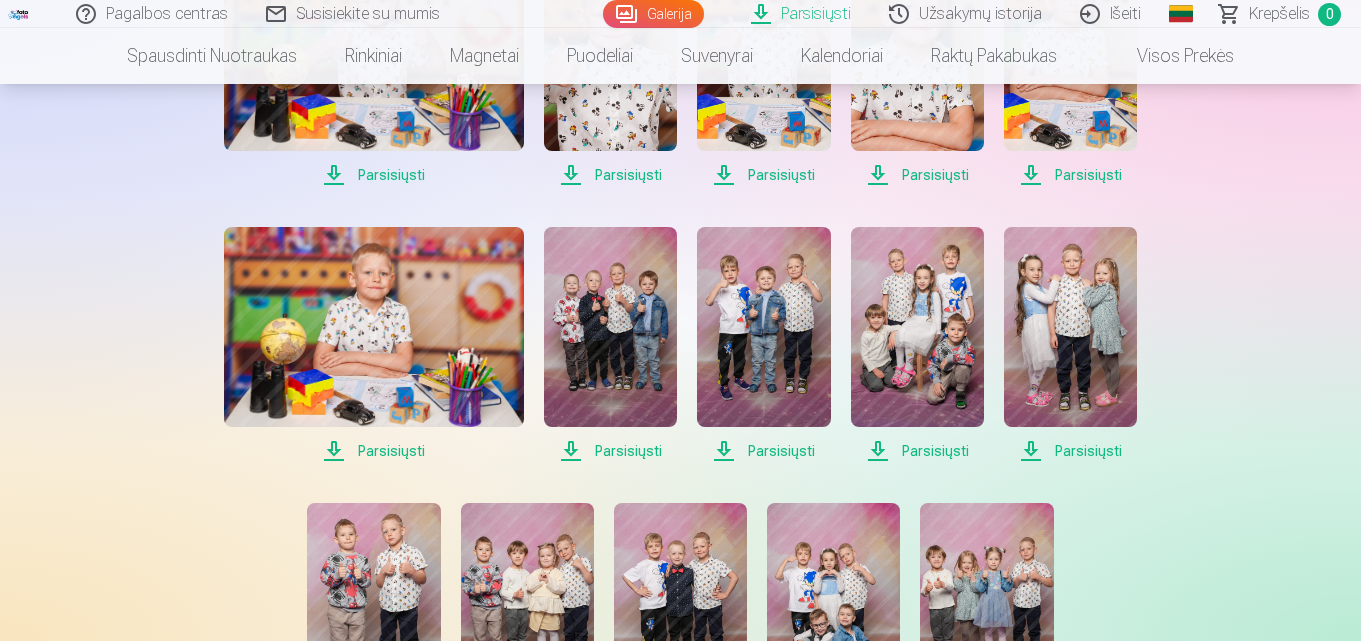 click on "Parsisiųsti" at bounding box center [374, 451] 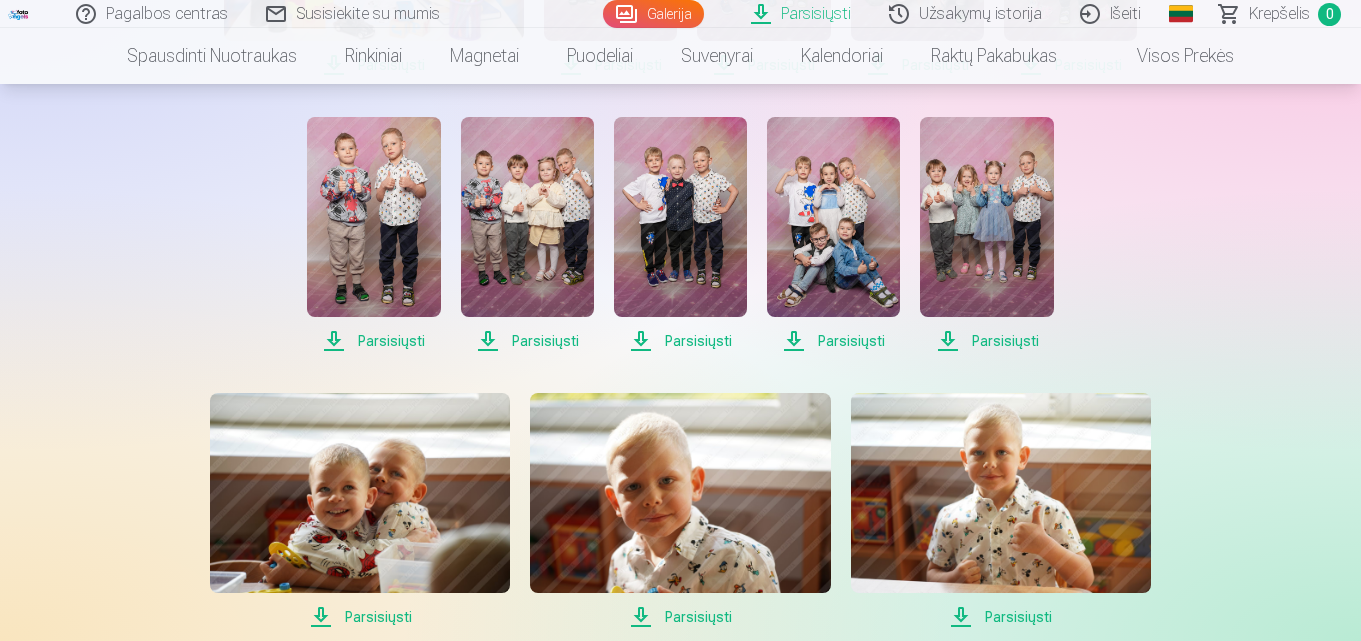 scroll, scrollTop: 2905, scrollLeft: 0, axis: vertical 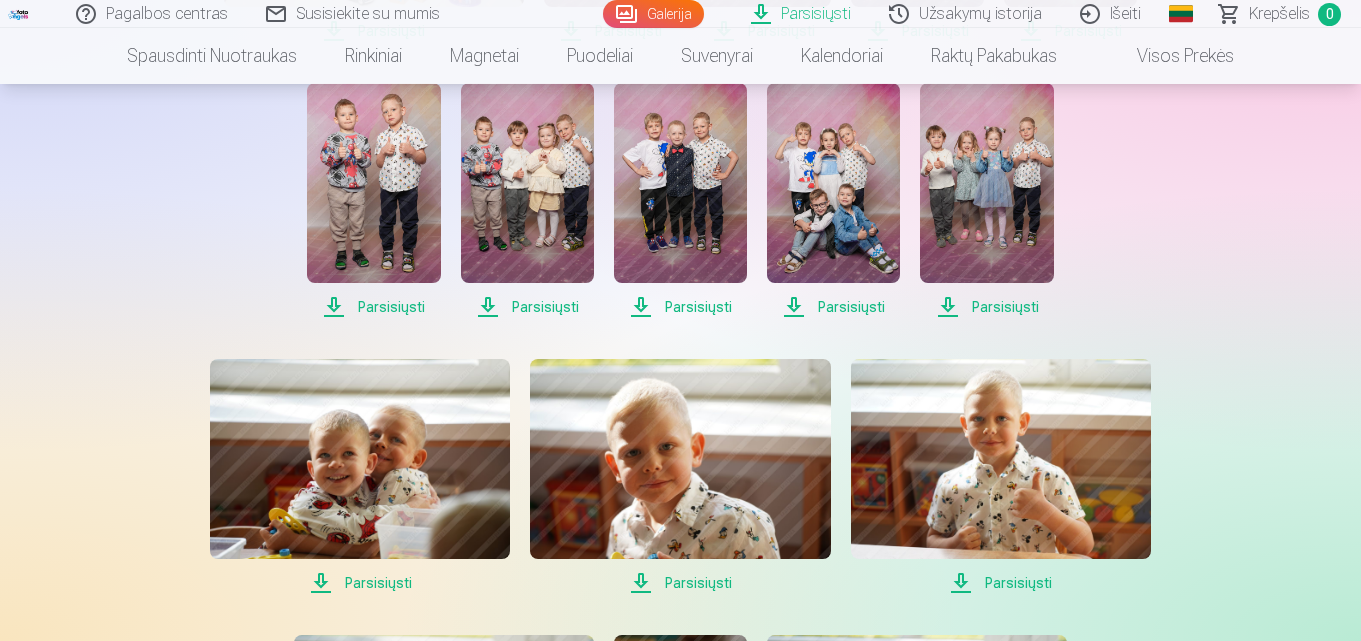 click on "Parsisiųsti" at bounding box center (373, 307) 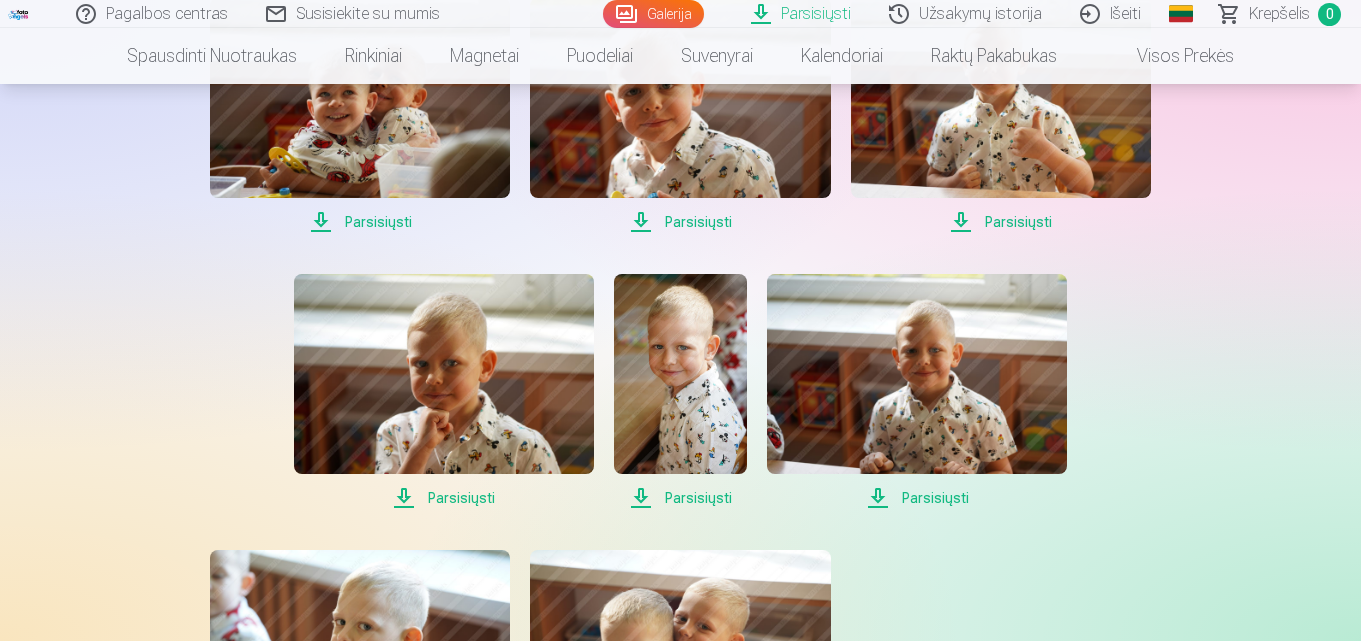 scroll, scrollTop: 3274, scrollLeft: 0, axis: vertical 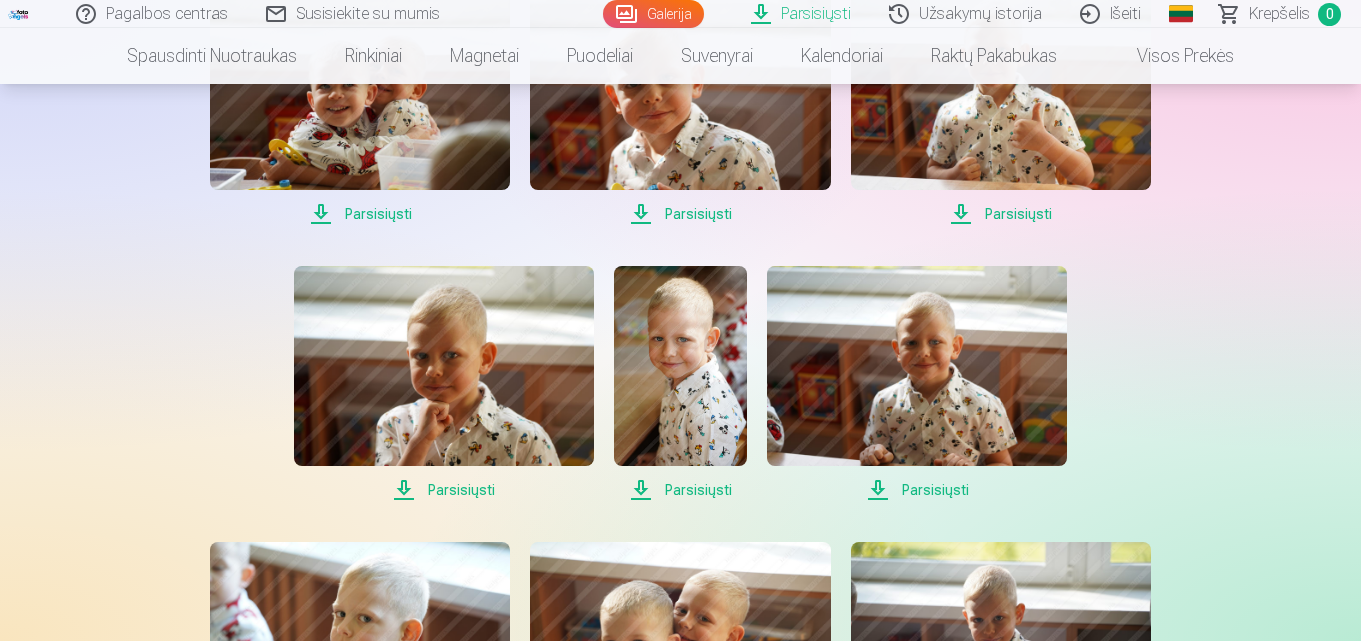 click on "Parsisiųsti" at bounding box center (360, 214) 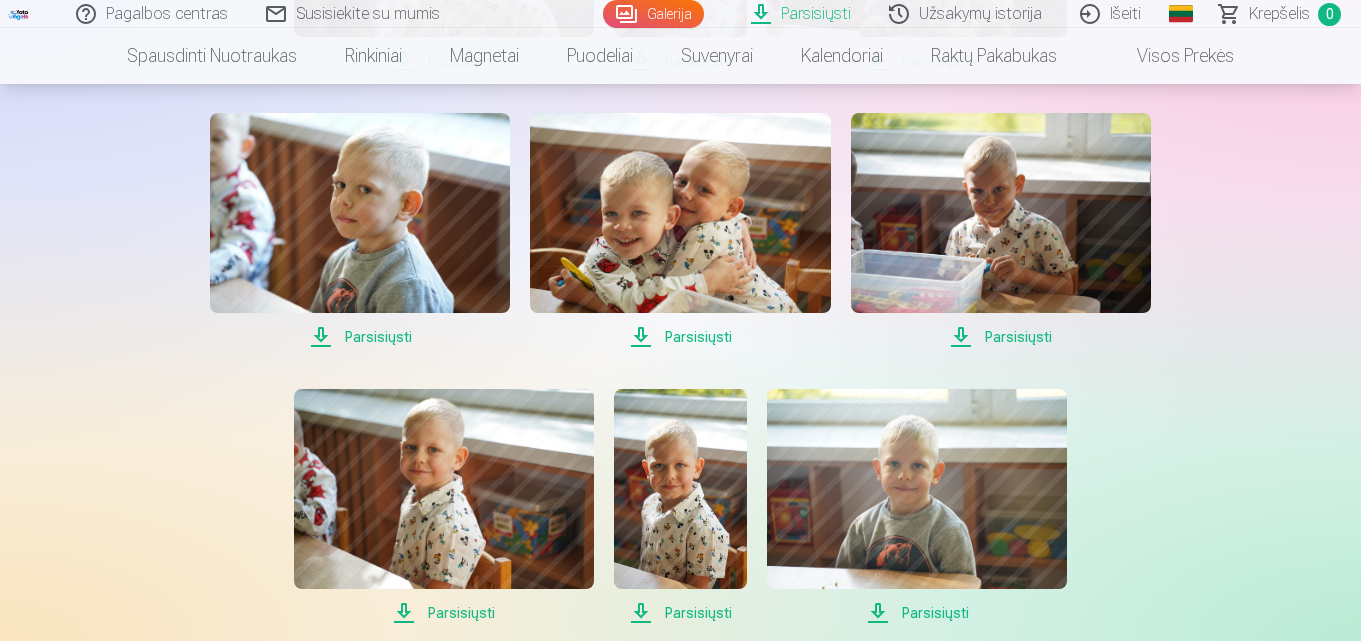 scroll, scrollTop: 3710, scrollLeft: 0, axis: vertical 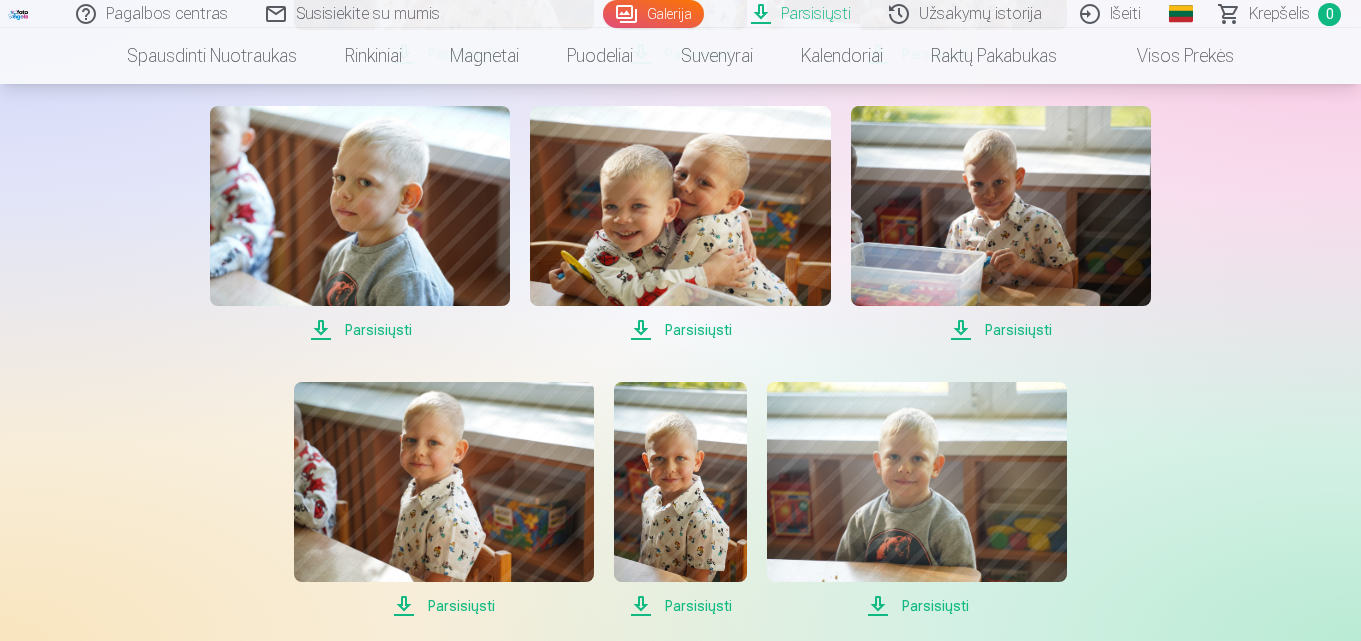 click on "Parsisiųsti" at bounding box center (360, 330) 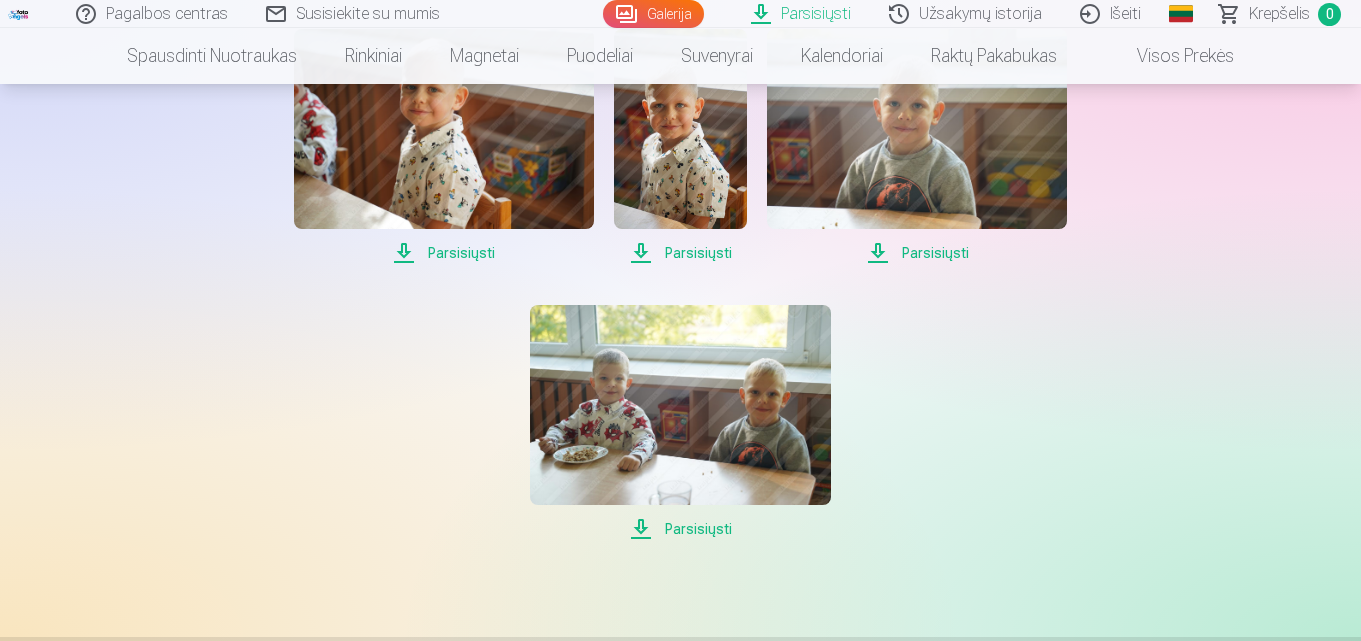 scroll, scrollTop: 4080, scrollLeft: 0, axis: vertical 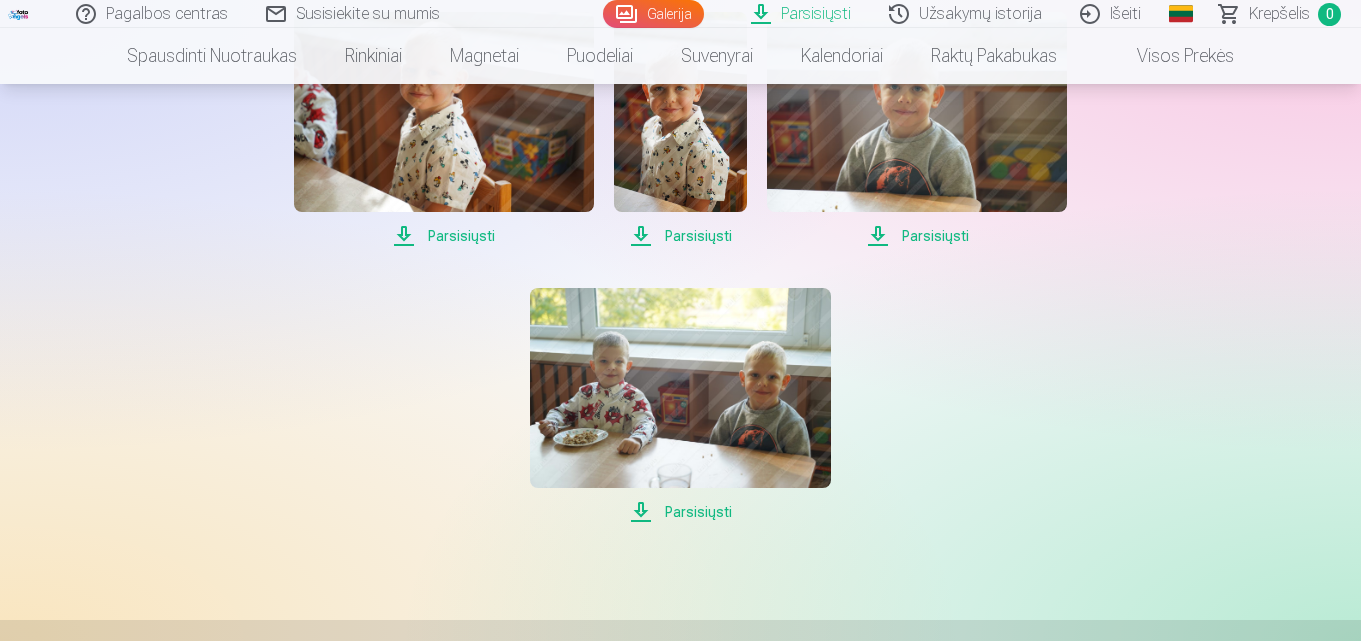 click on "Parsisiųsti" at bounding box center [444, 236] 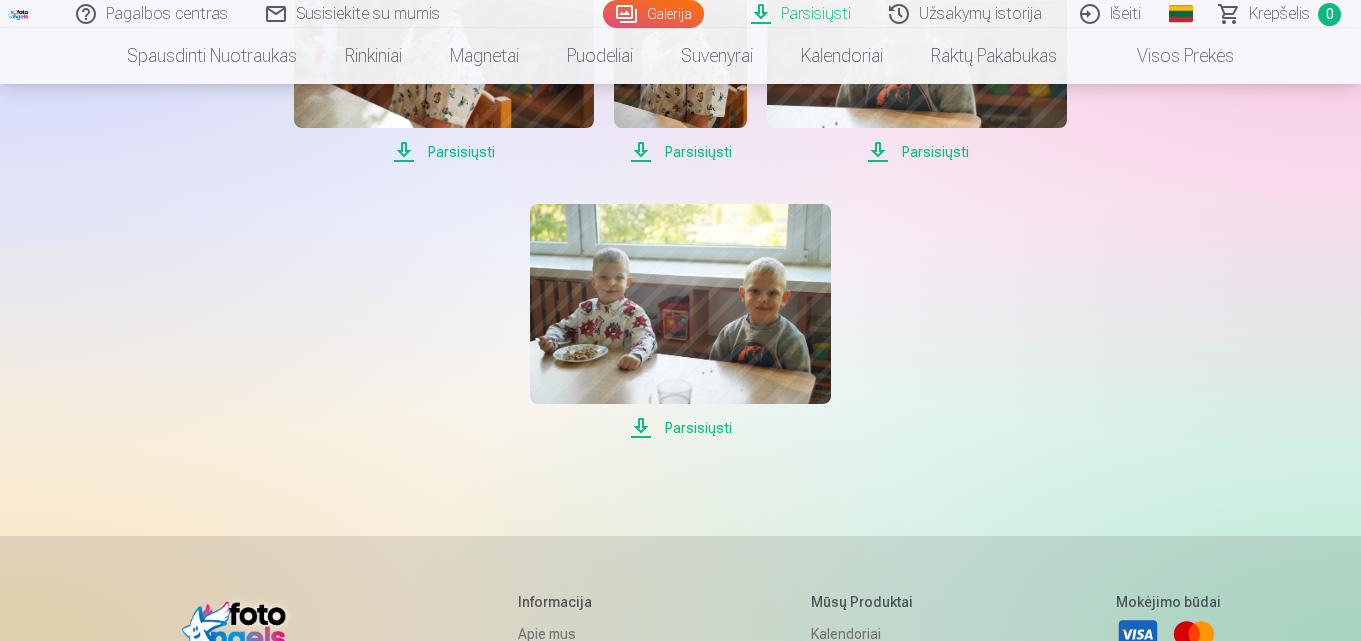 scroll, scrollTop: 4181, scrollLeft: 0, axis: vertical 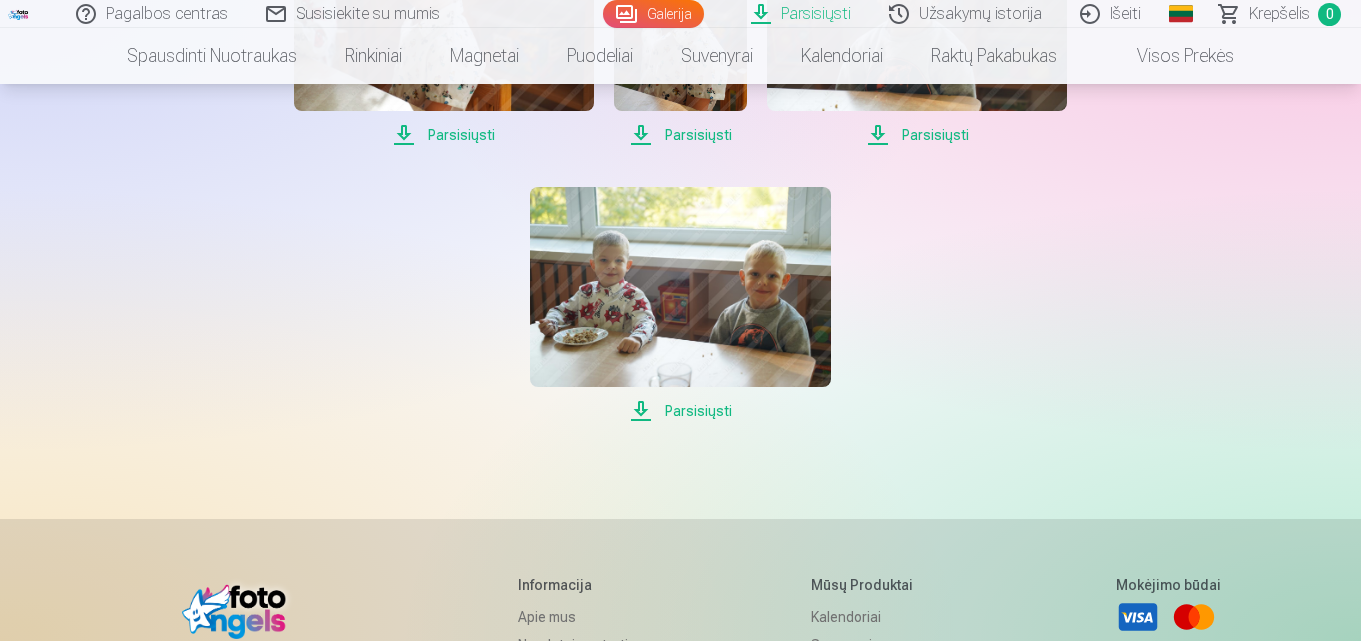 click on "Krepšelis" at bounding box center (1279, 14) 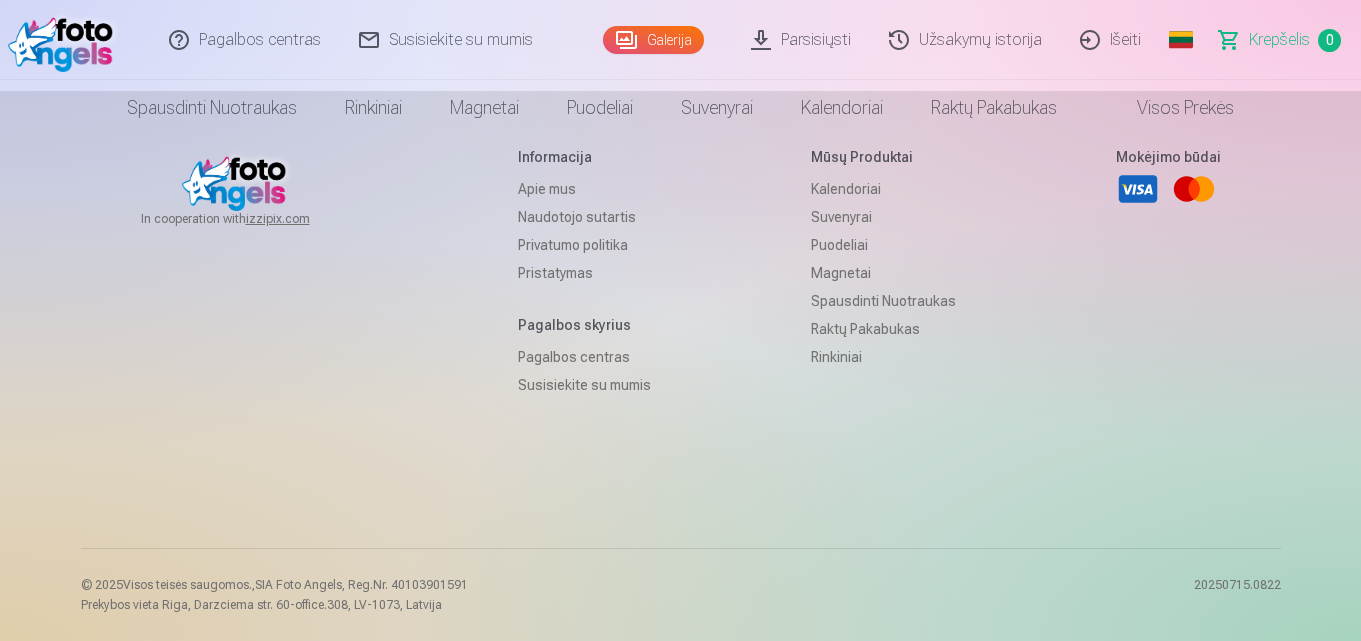 scroll, scrollTop: 0, scrollLeft: 0, axis: both 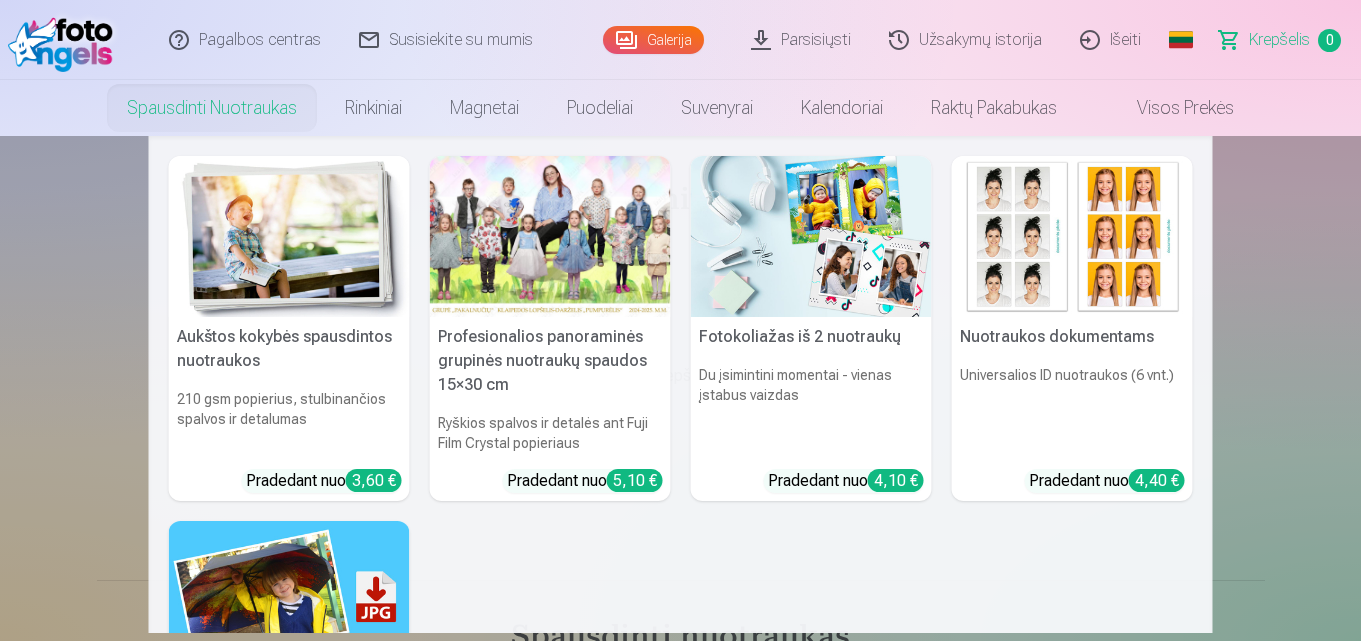 click on "Spausdinti nuotraukas" at bounding box center (212, 108) 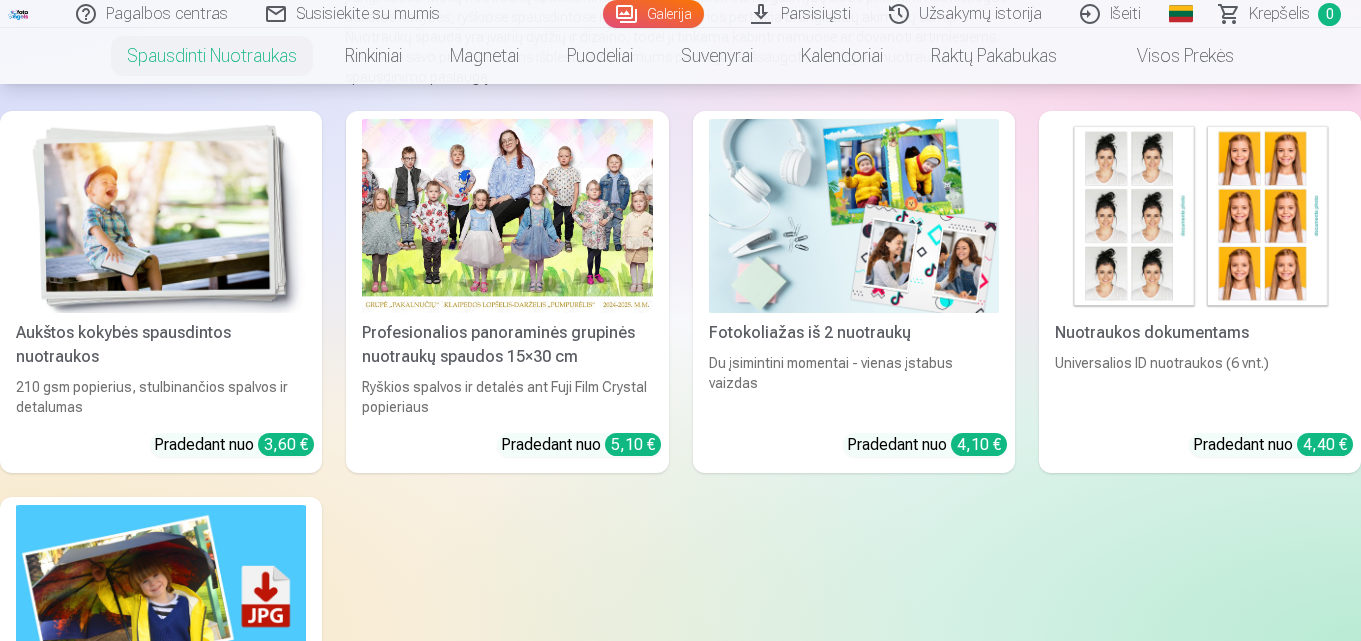 scroll, scrollTop: 288, scrollLeft: 0, axis: vertical 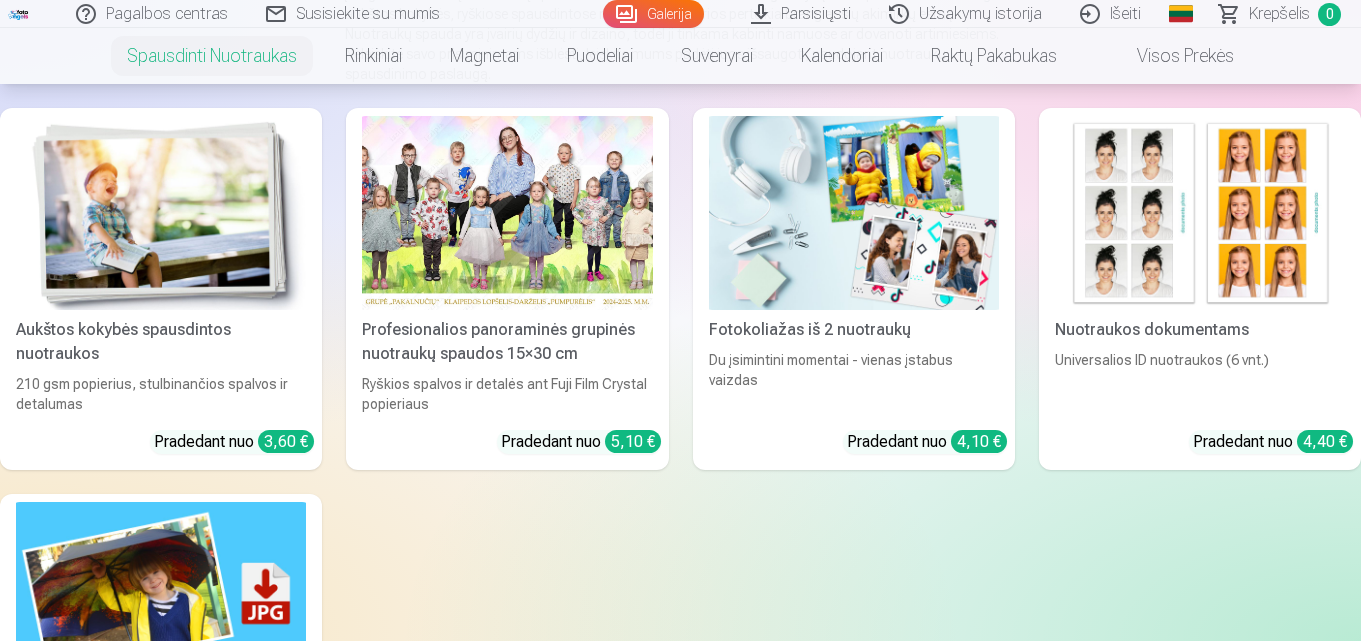 click at bounding box center [161, 213] 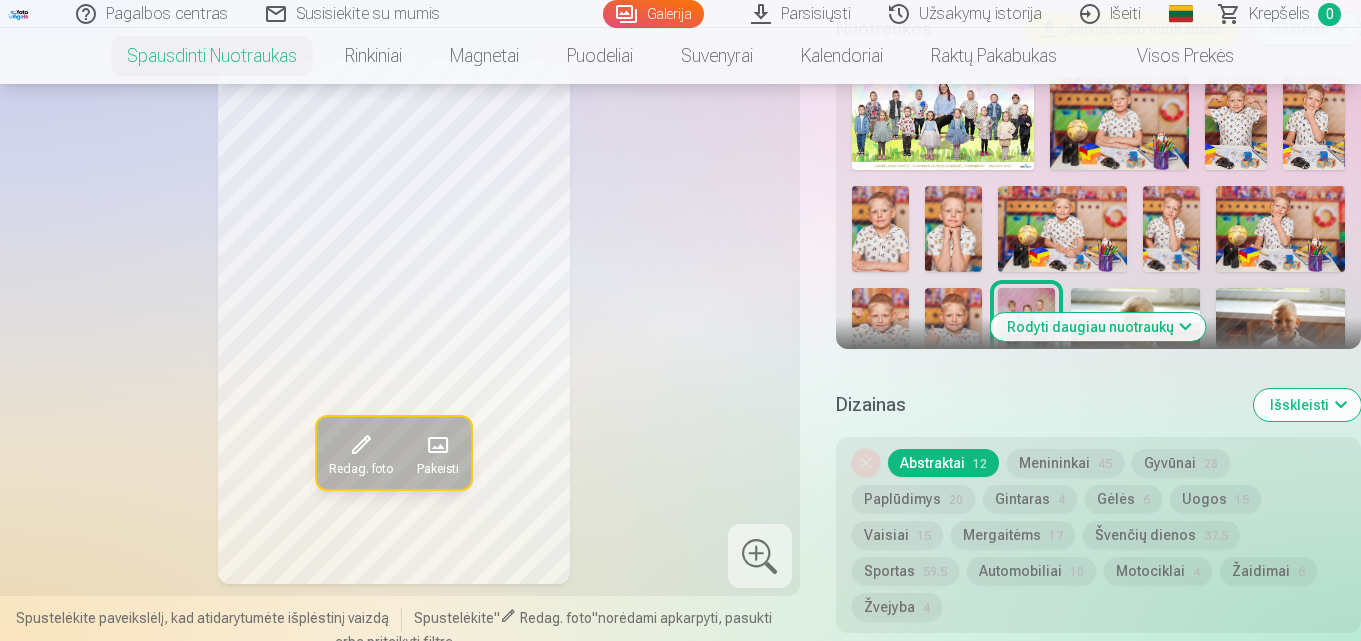scroll, scrollTop: 737, scrollLeft: 0, axis: vertical 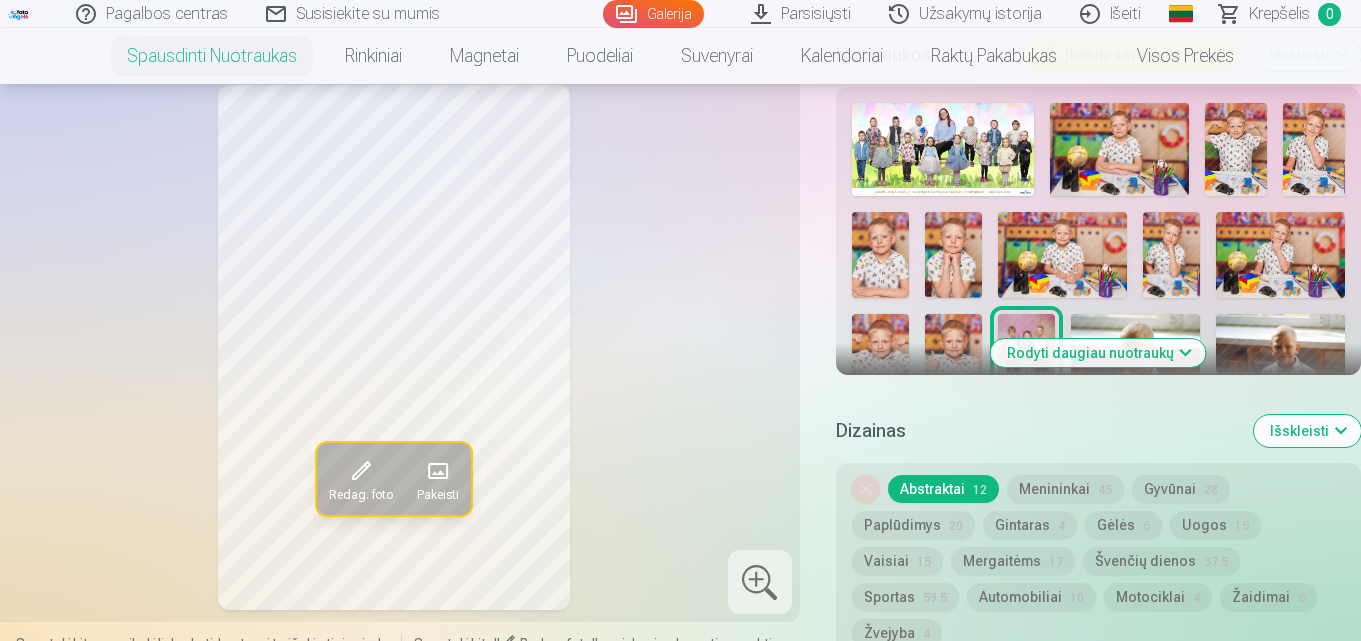 click on "Rodyti daugiau nuotraukų" at bounding box center (1098, 353) 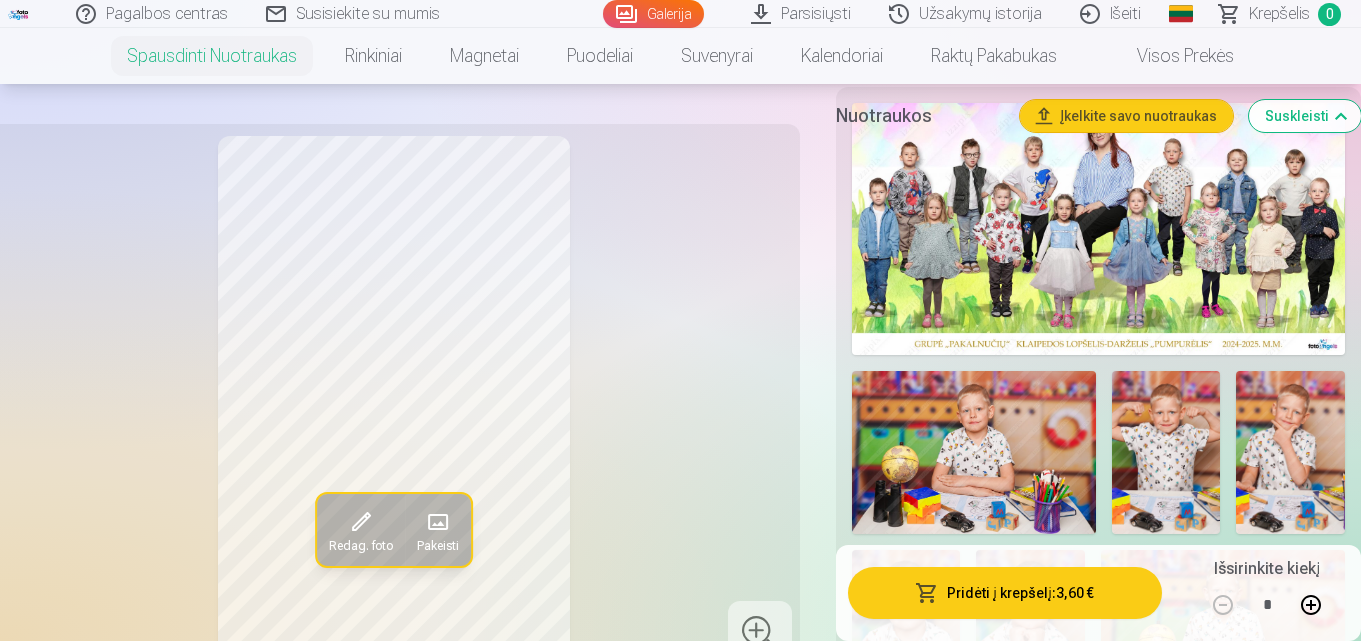 click at bounding box center (1098, 229) 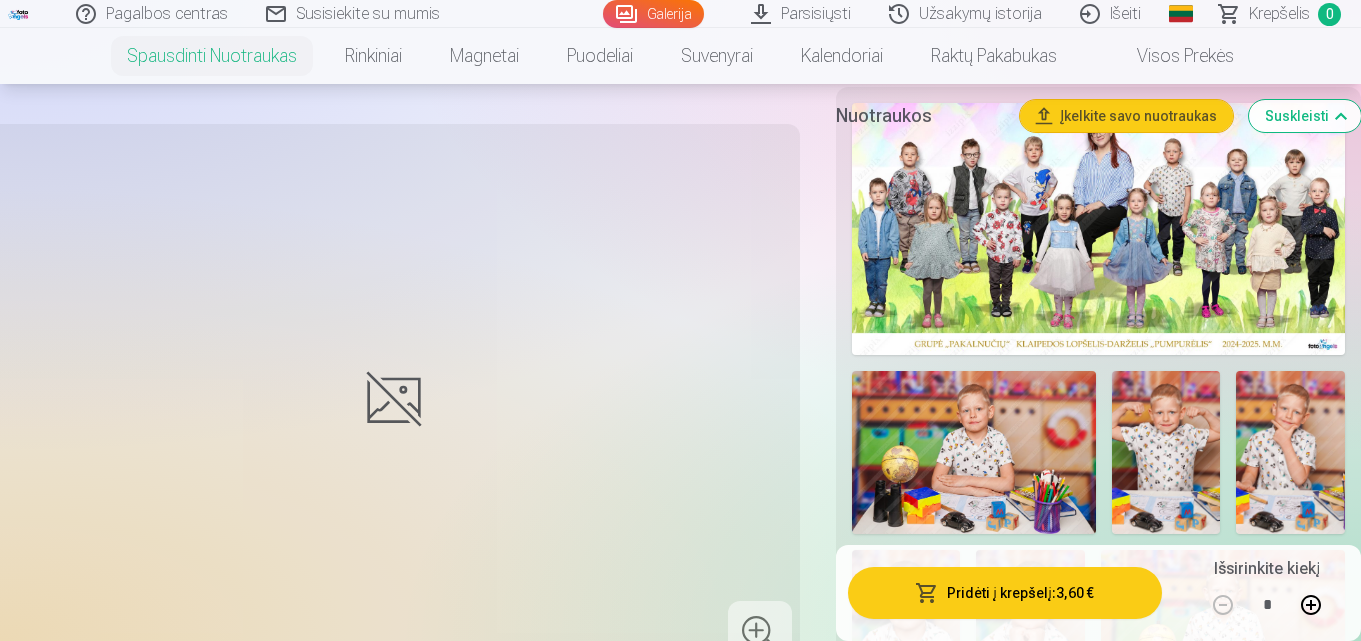 scroll, scrollTop: 0, scrollLeft: 0, axis: both 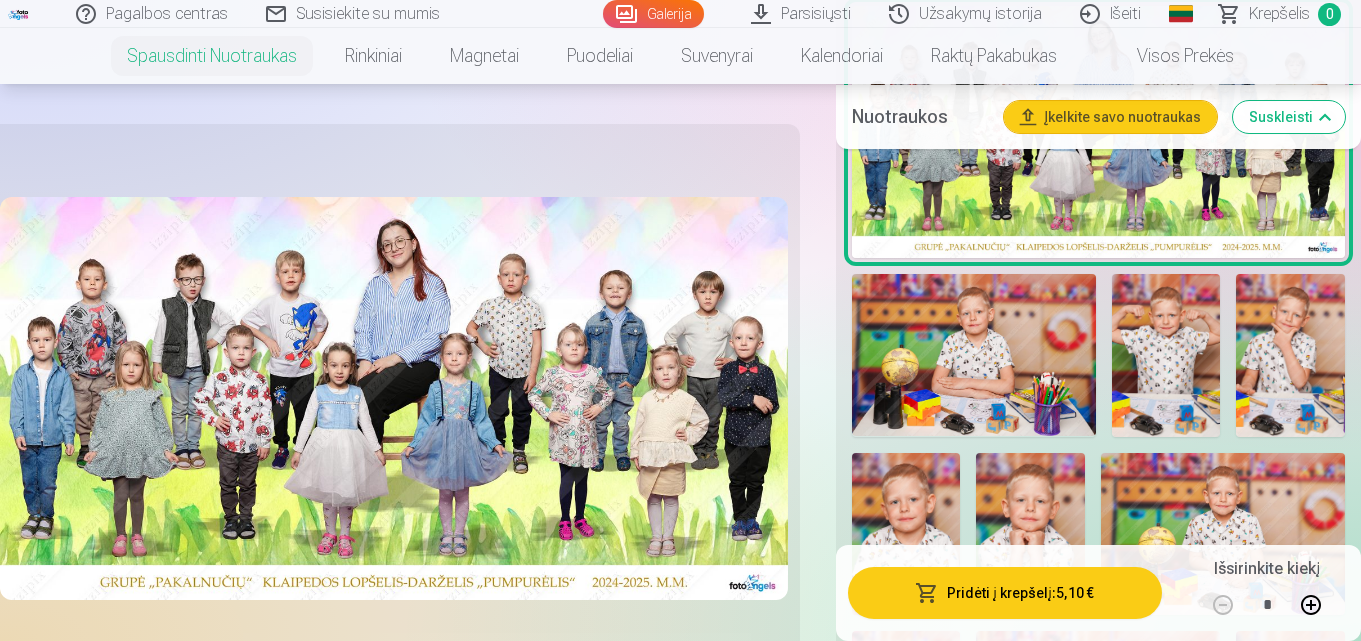 click at bounding box center (974, 355) 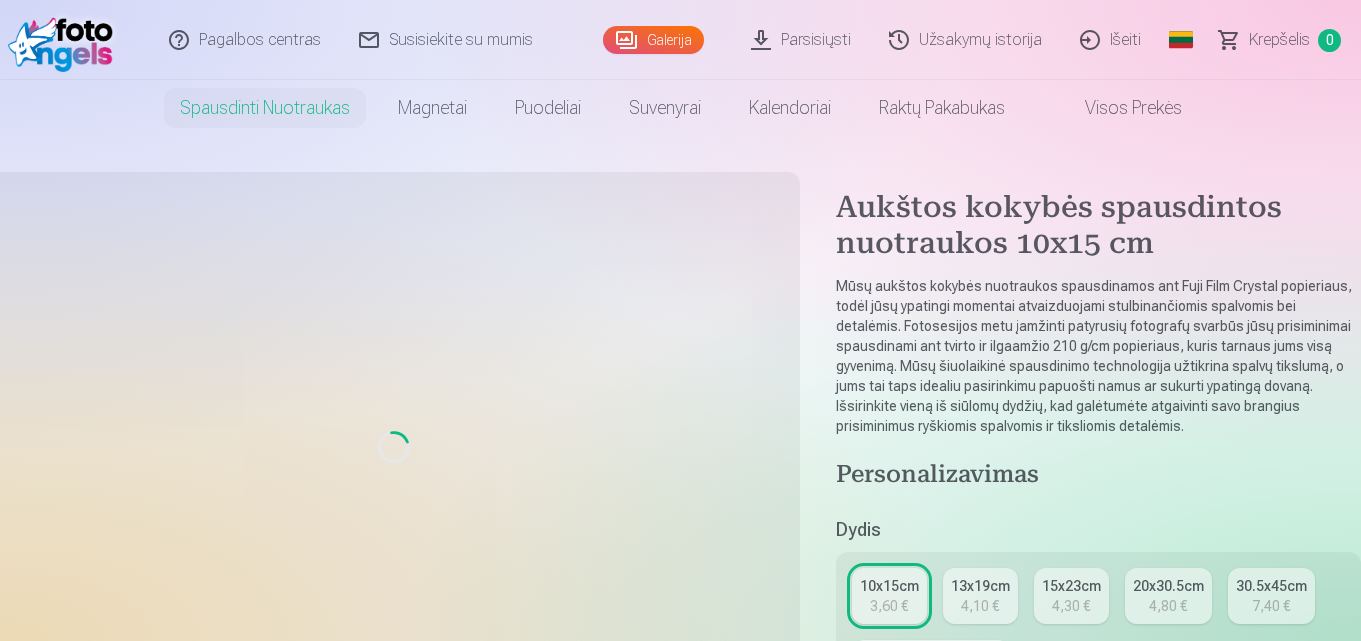 scroll, scrollTop: 0, scrollLeft: 0, axis: both 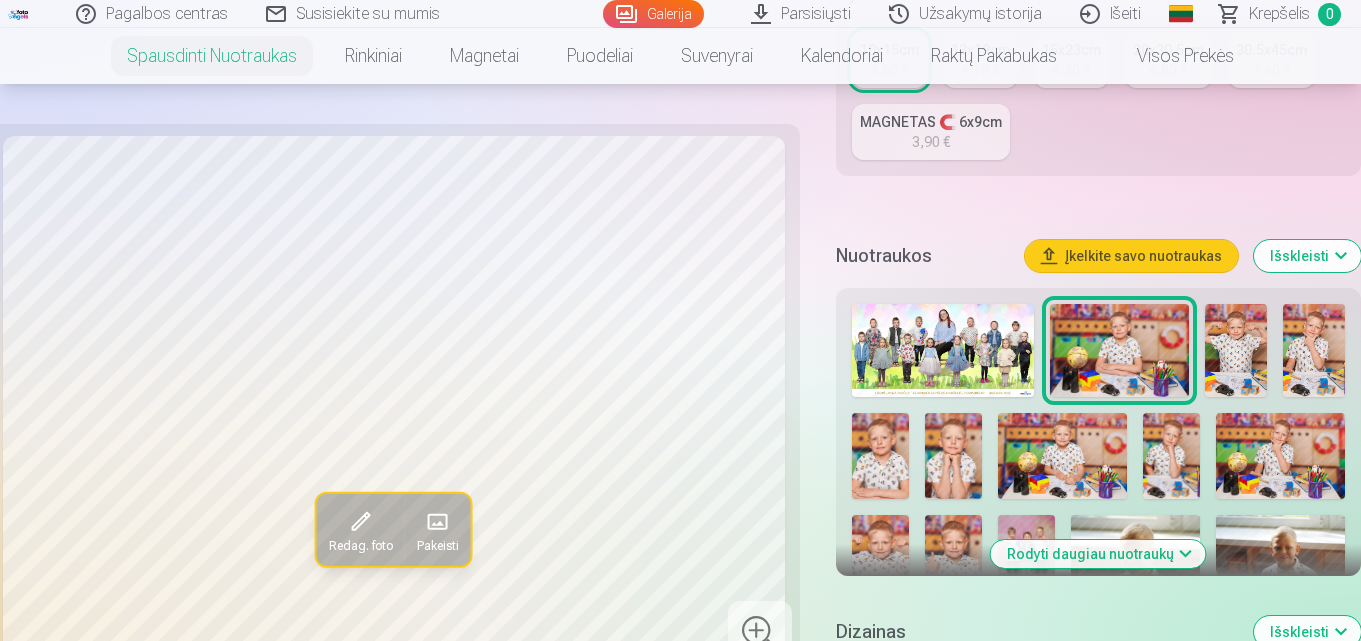 click on "Išskleisti" at bounding box center (1307, 256) 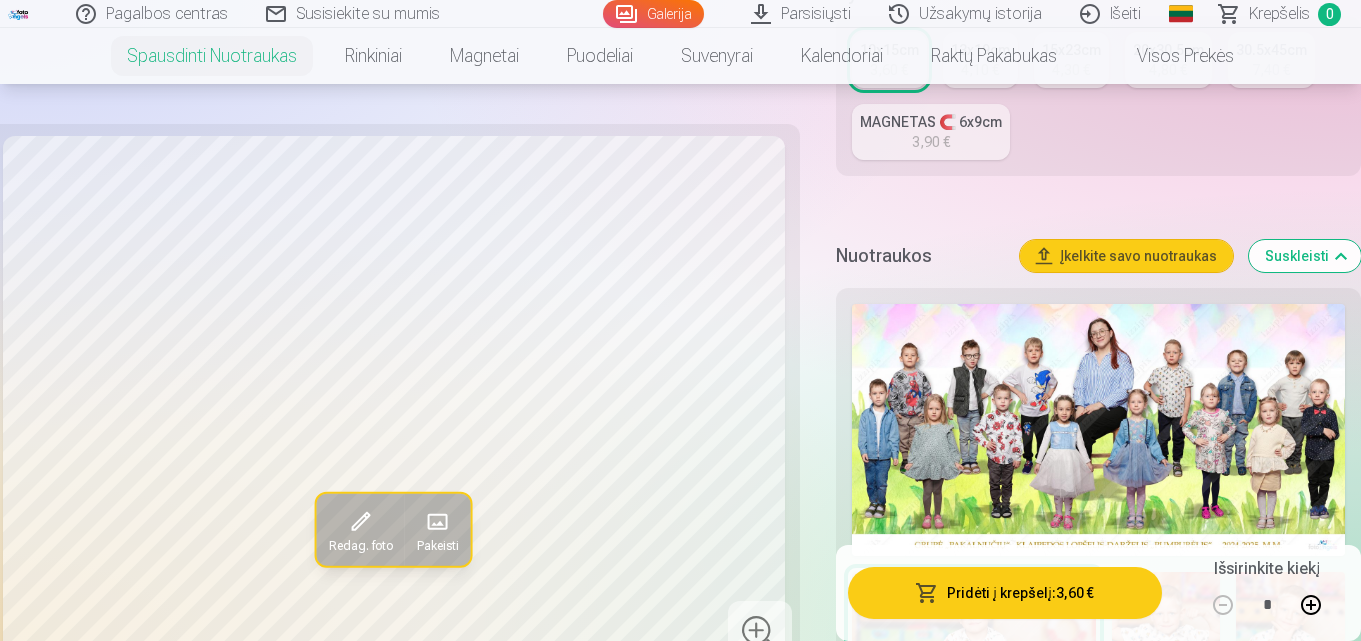 click on "Suskleisti" at bounding box center (1305, 256) 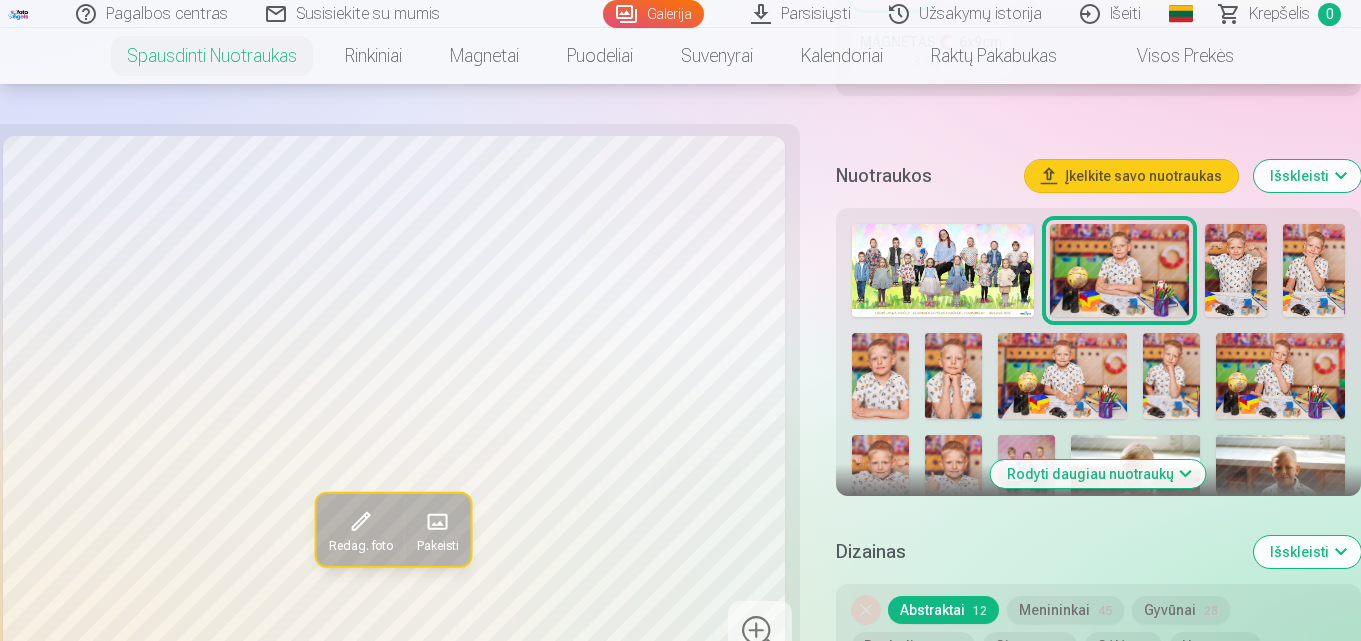 click on "Rodyti daugiau nuotraukų" at bounding box center (1098, 474) 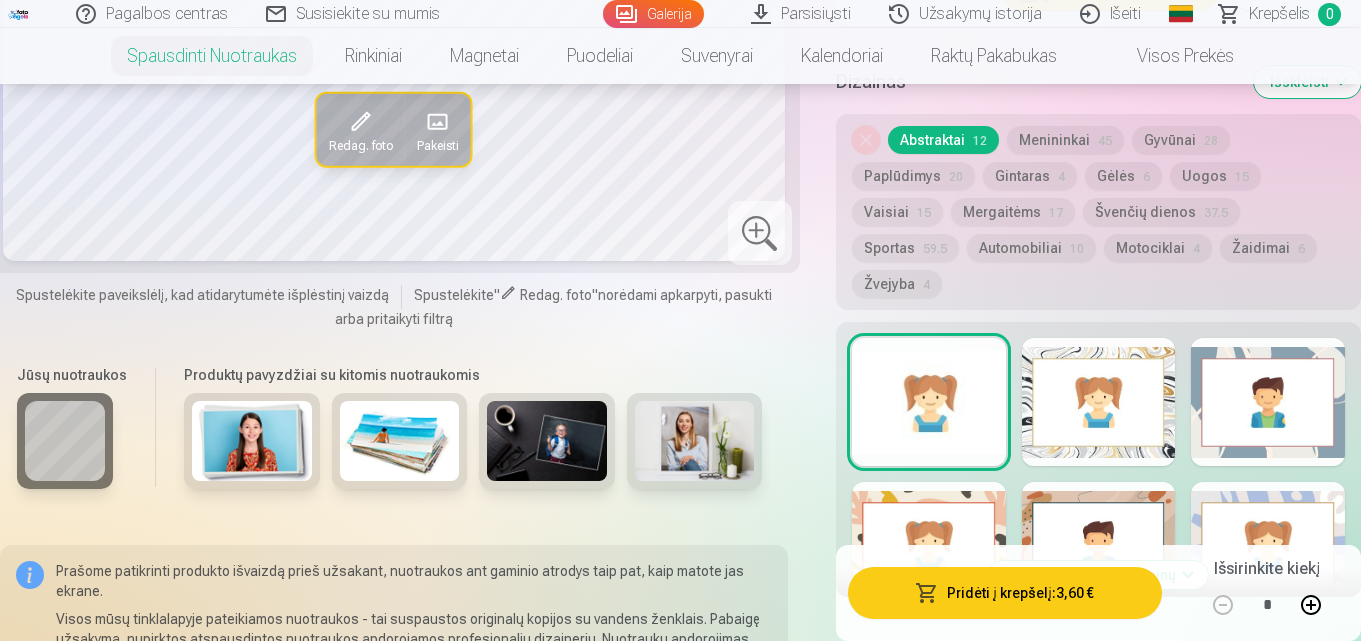 scroll, scrollTop: 6719, scrollLeft: 0, axis: vertical 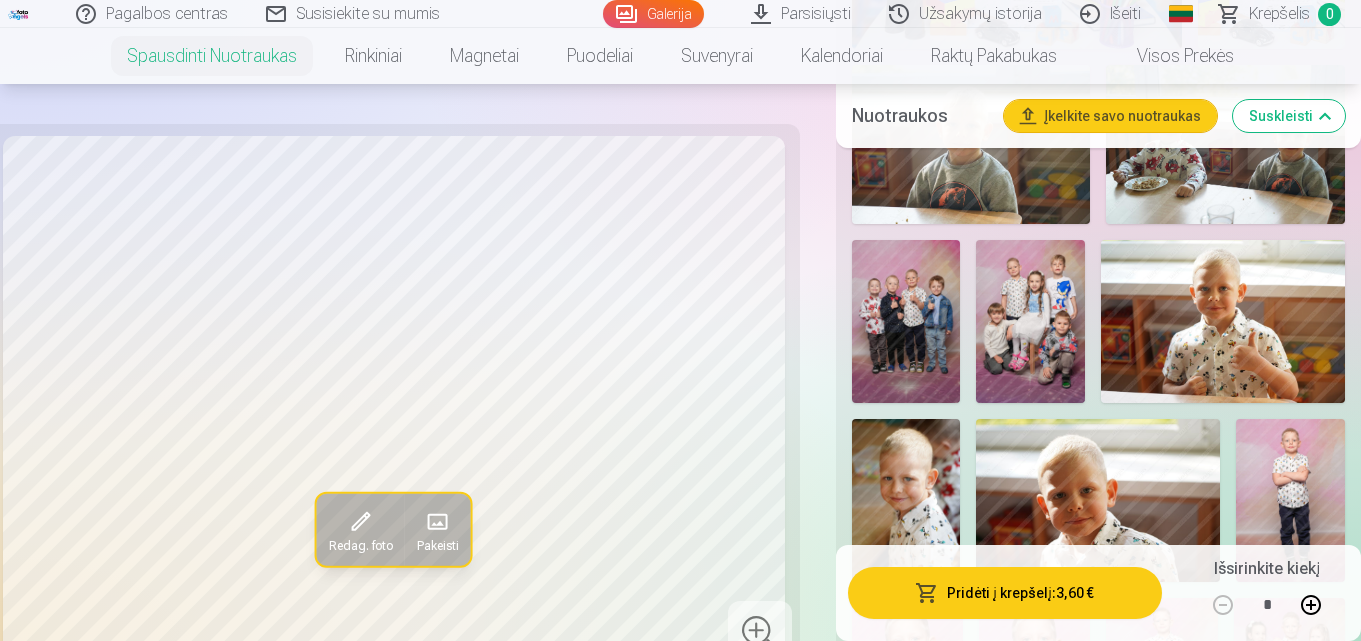 click at bounding box center [1030, 321] 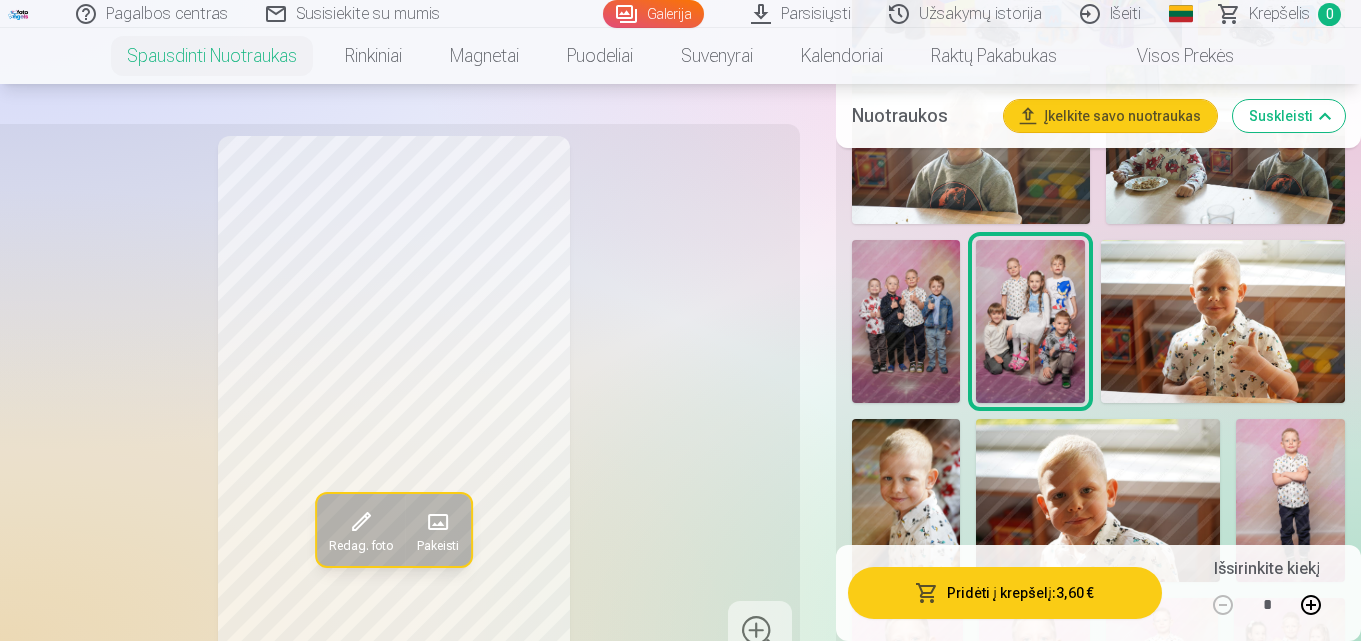click on "Pridėti į krepšelį :  3,60 €" at bounding box center [1005, 593] 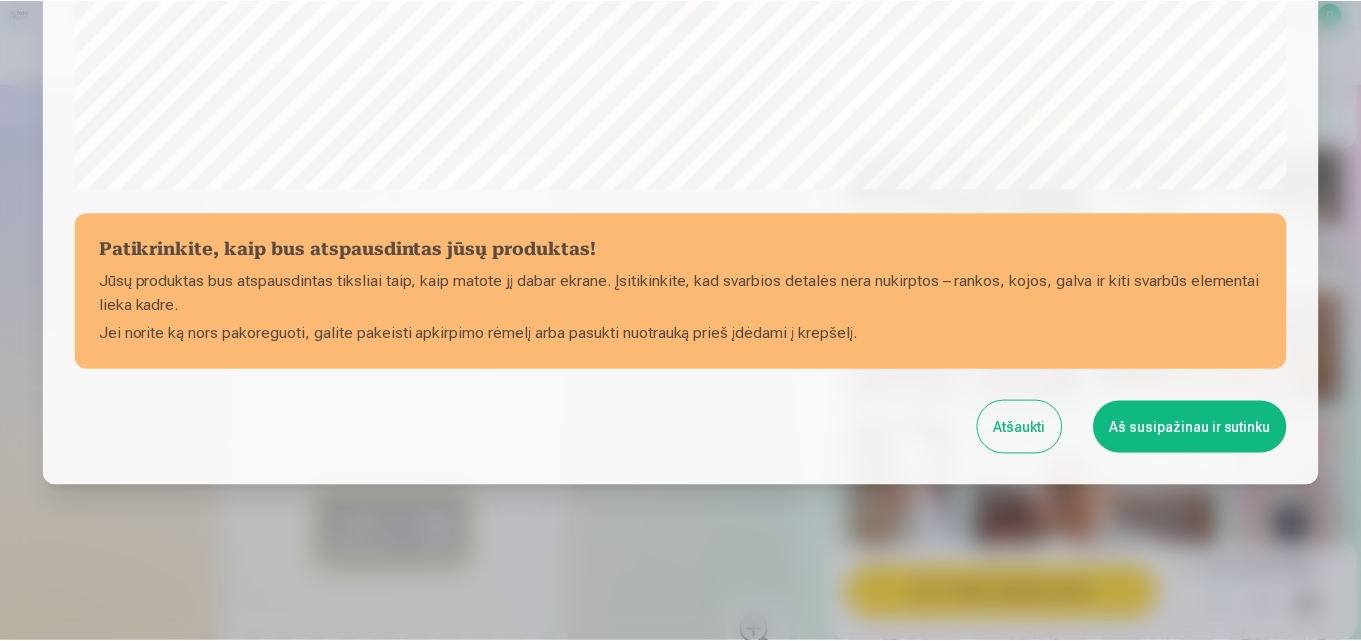 scroll, scrollTop: 799, scrollLeft: 0, axis: vertical 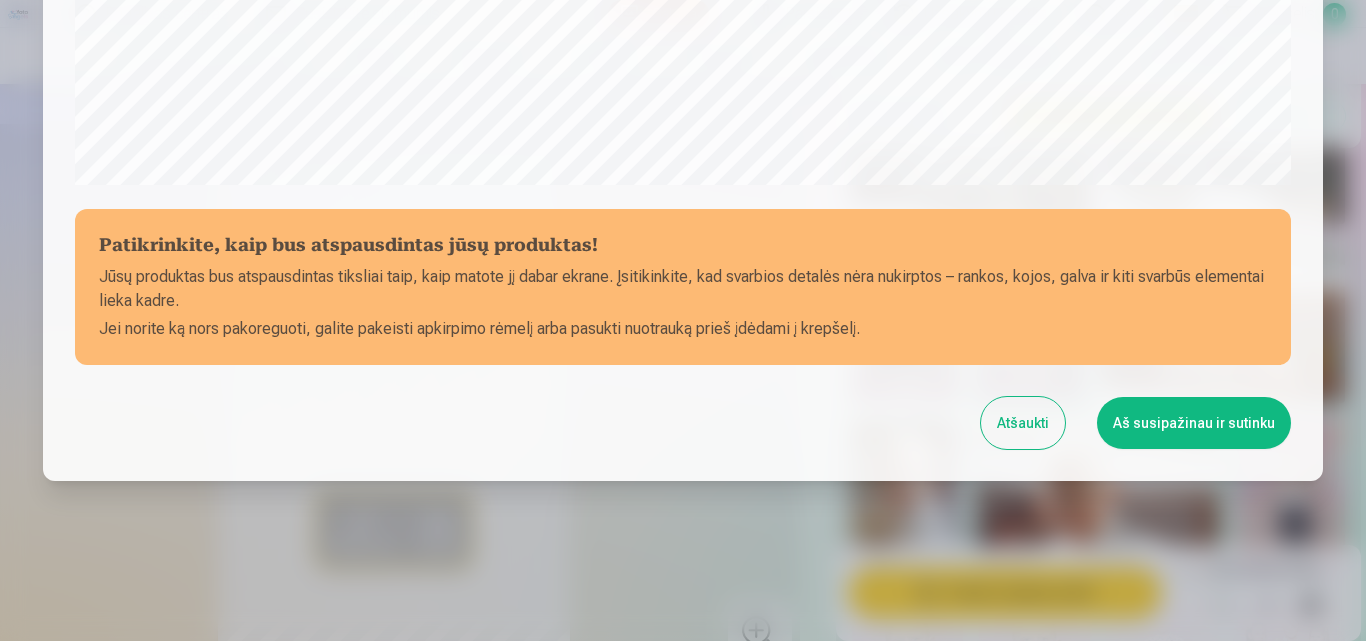 click on "Atšaukti" at bounding box center [1023, 423] 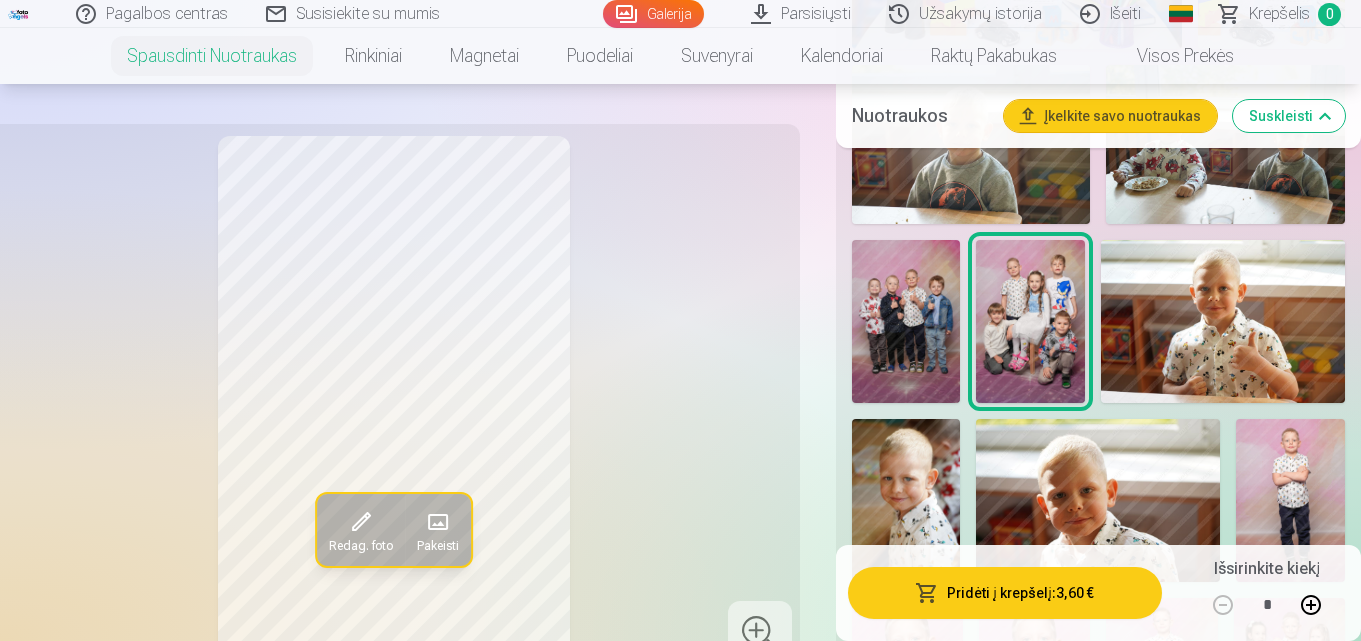 click on "Visos prekės" at bounding box center (1169, 56) 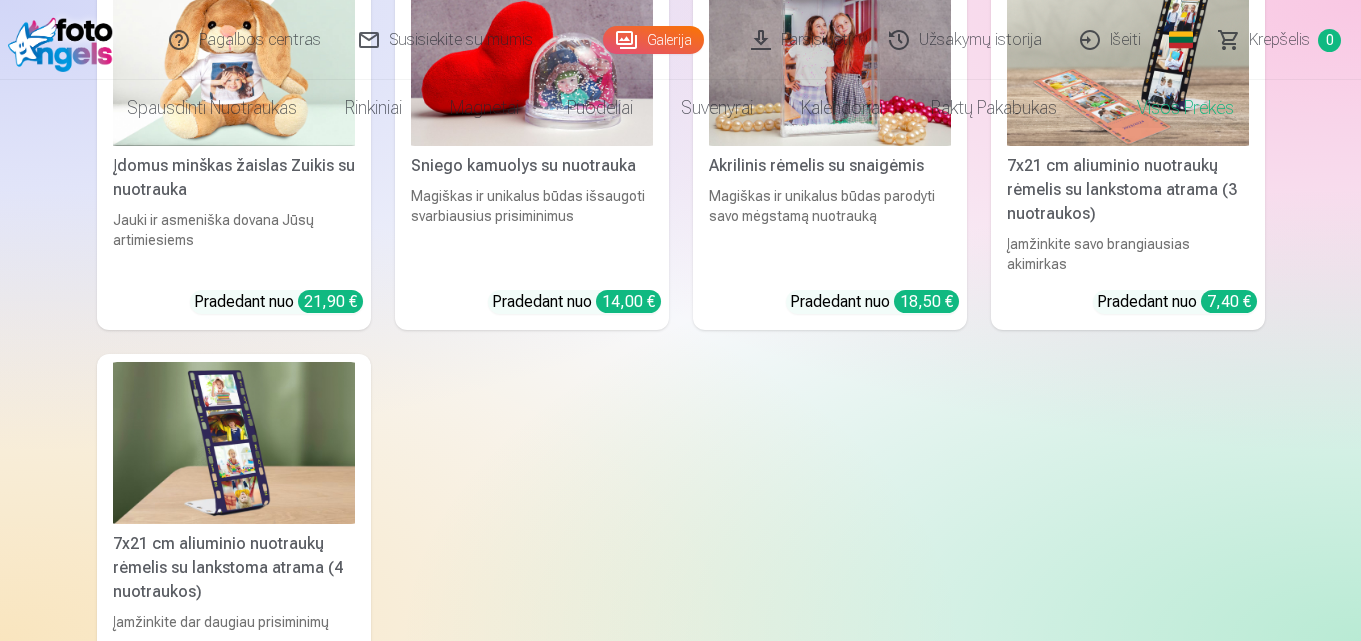 scroll, scrollTop: 0, scrollLeft: 0, axis: both 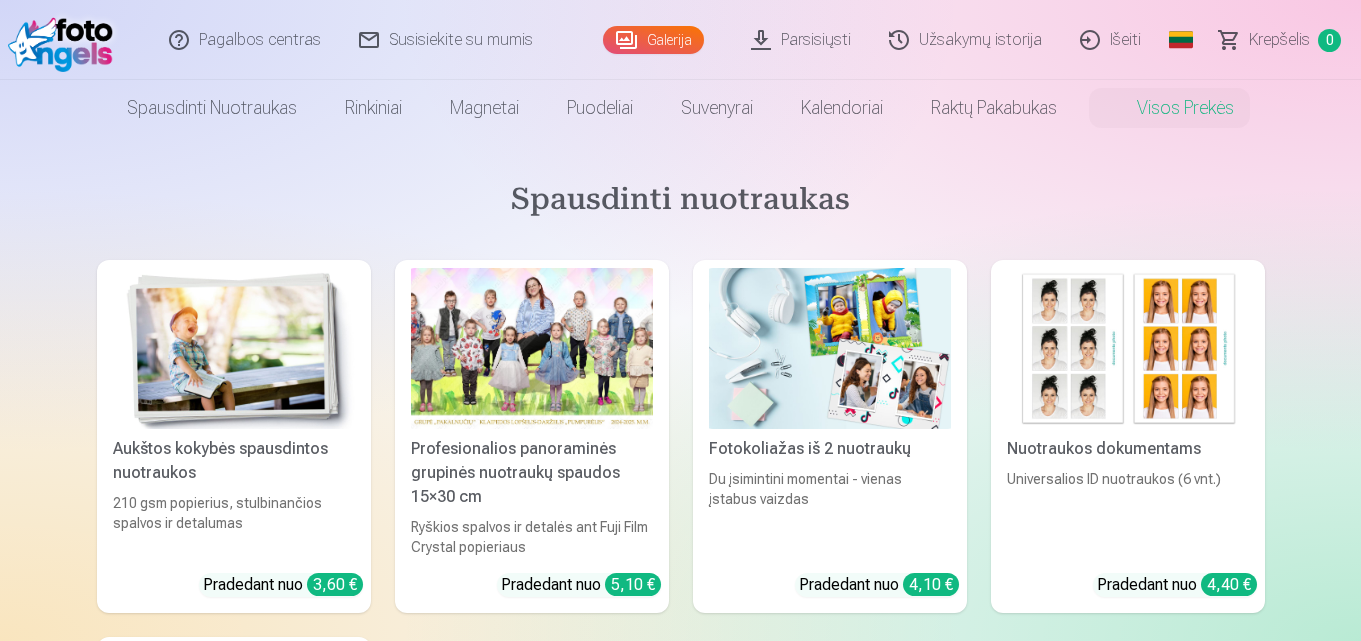 click on "Galerija" at bounding box center (653, 40) 